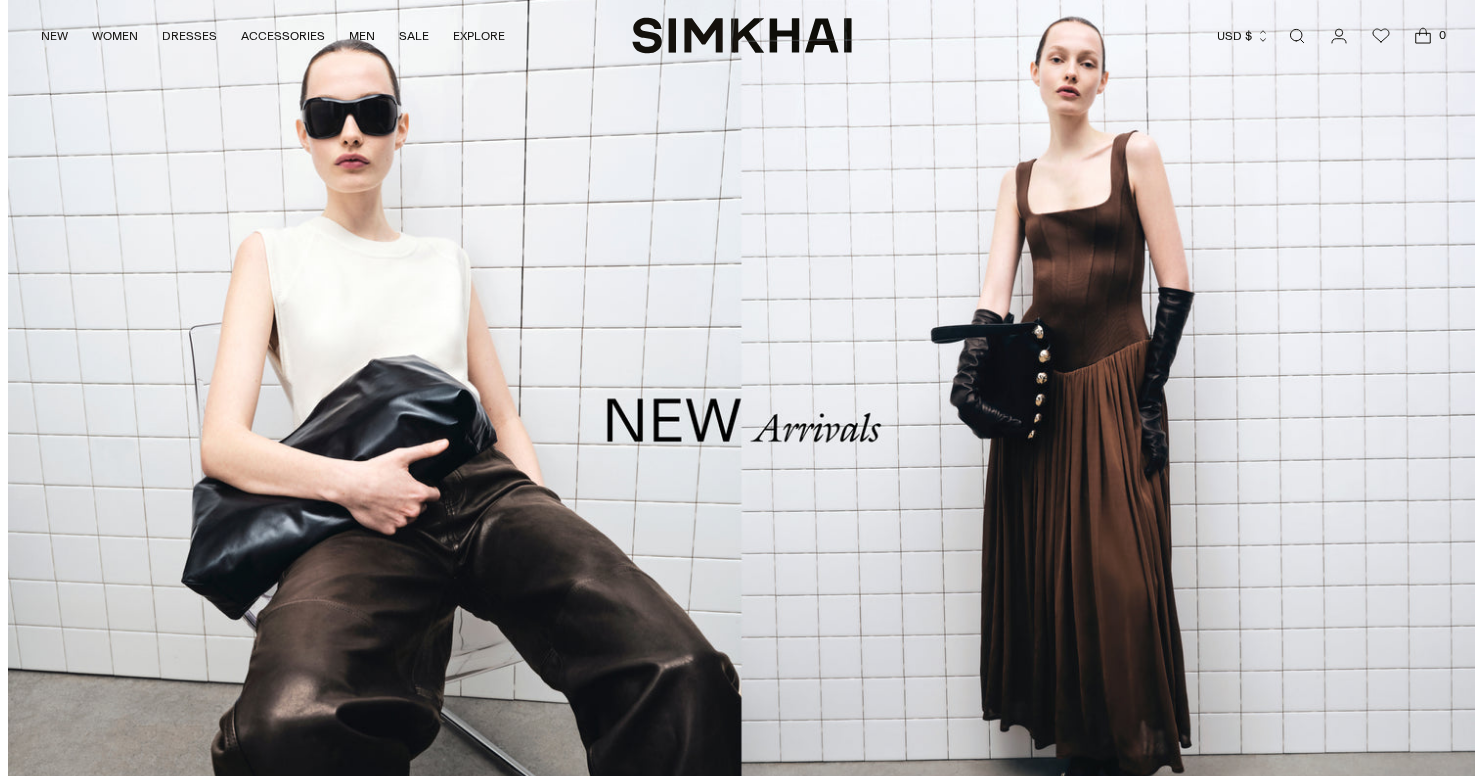 scroll, scrollTop: 0, scrollLeft: 0, axis: both 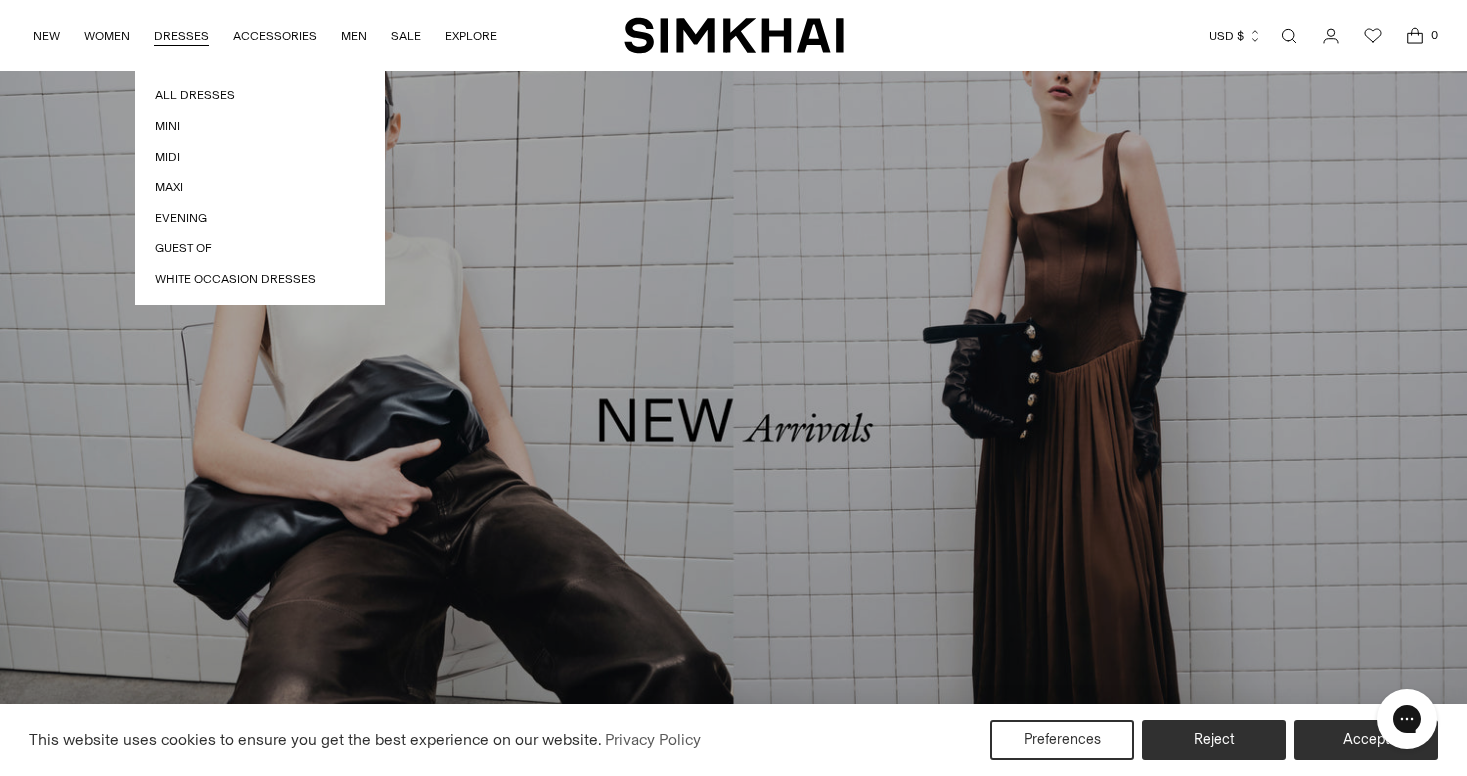 click on "DRESSES" at bounding box center (181, 36) 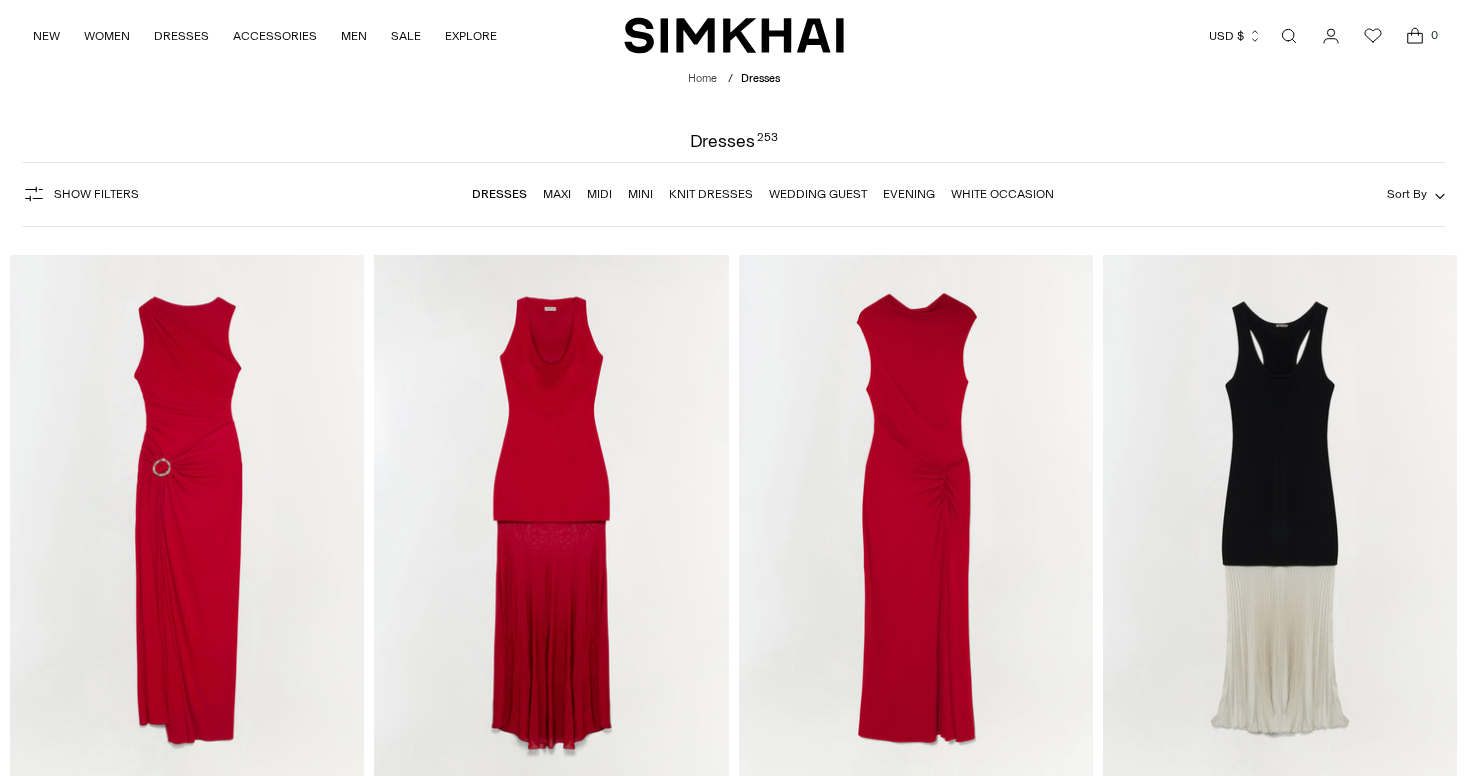 scroll, scrollTop: 0, scrollLeft: 0, axis: both 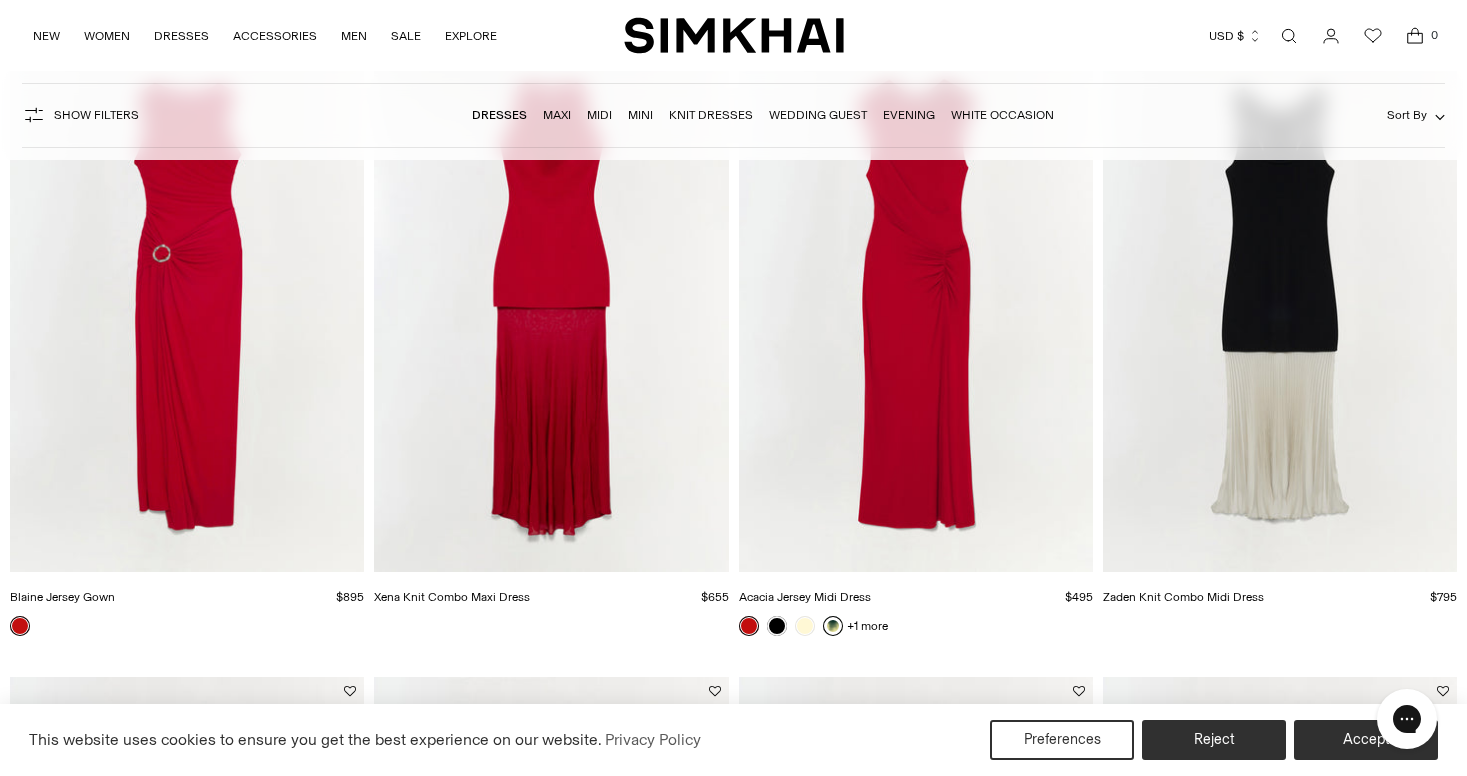 click at bounding box center [833, 626] 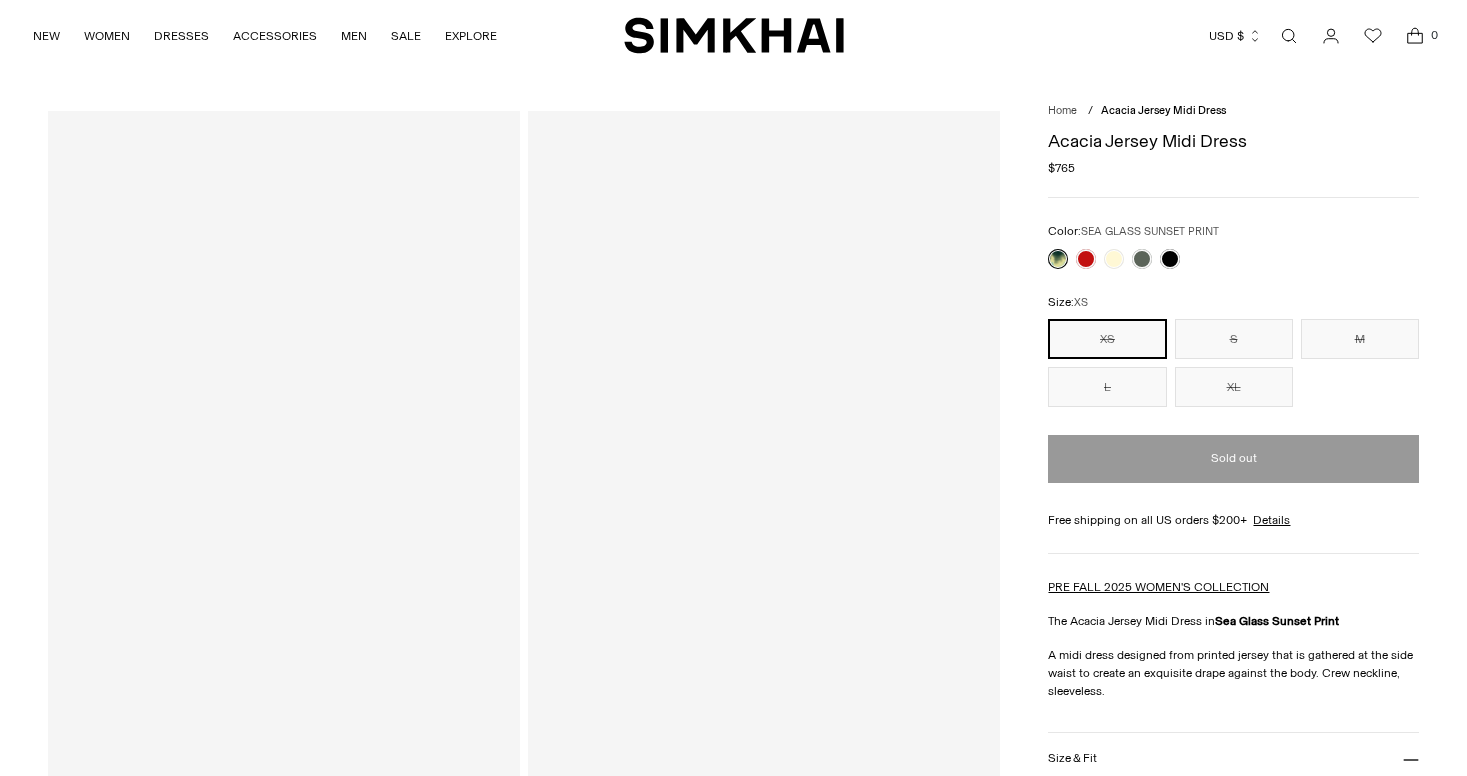 scroll, scrollTop: 0, scrollLeft: 0, axis: both 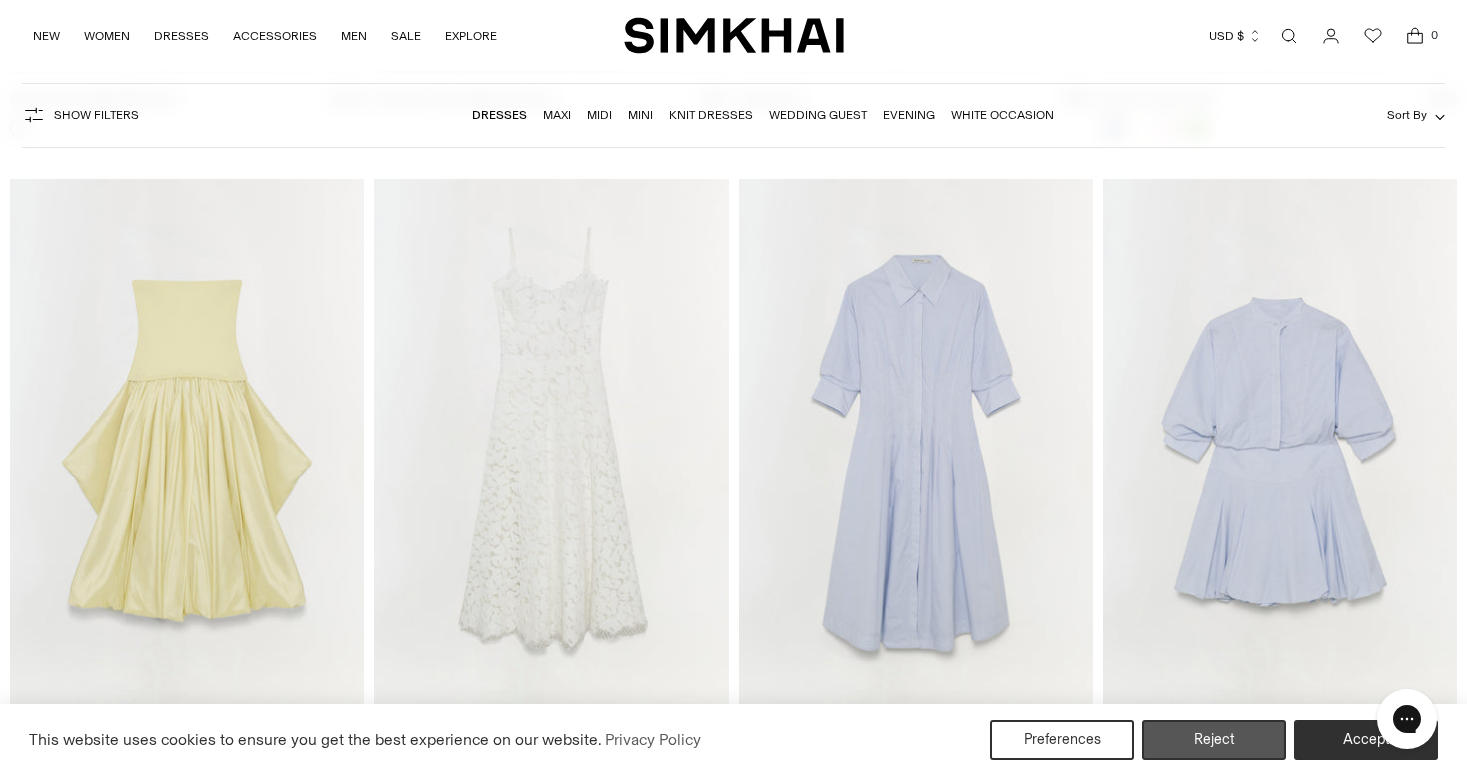 click on "Reject" at bounding box center [1214, 740] 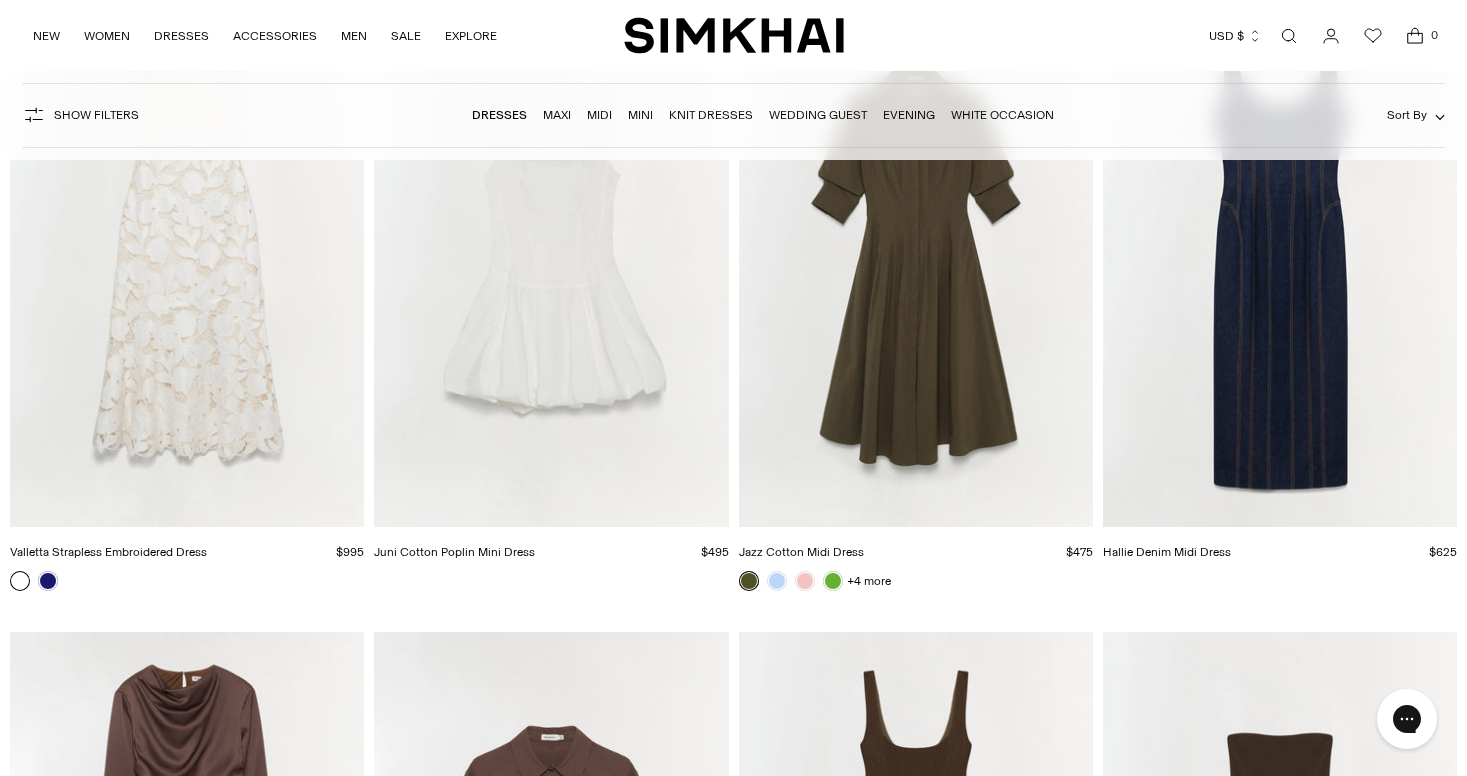 scroll, scrollTop: 5999, scrollLeft: 0, axis: vertical 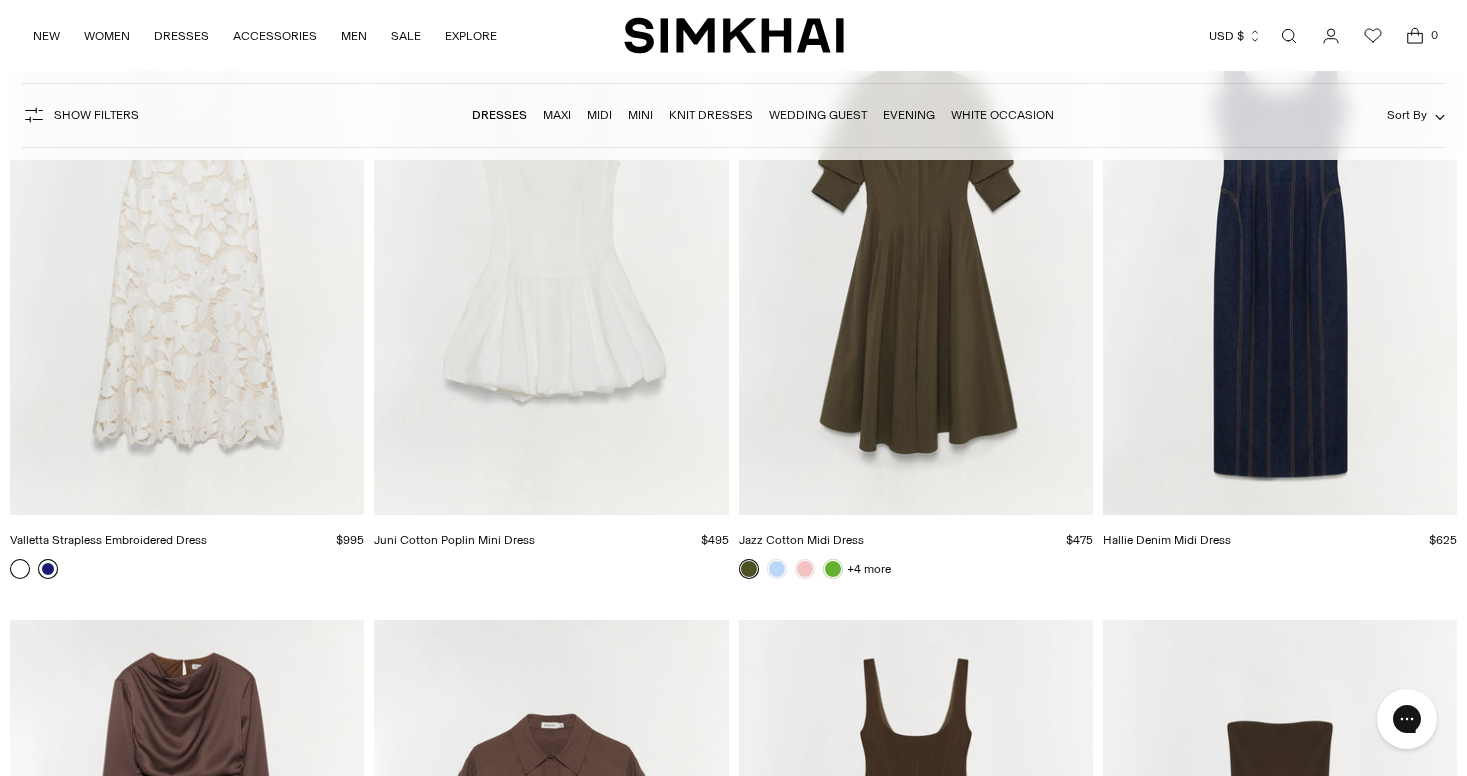 click at bounding box center [48, 569] 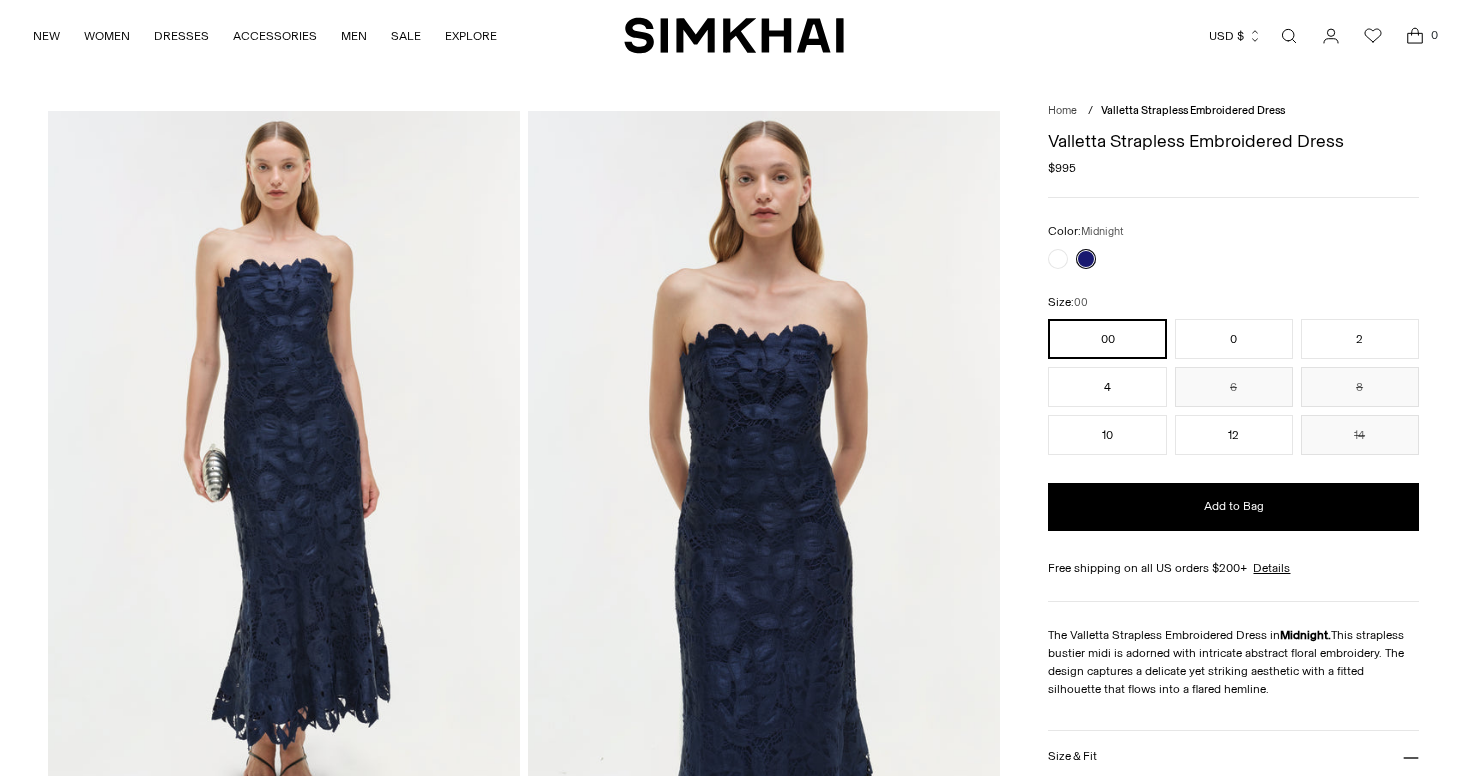 scroll, scrollTop: 0, scrollLeft: 0, axis: both 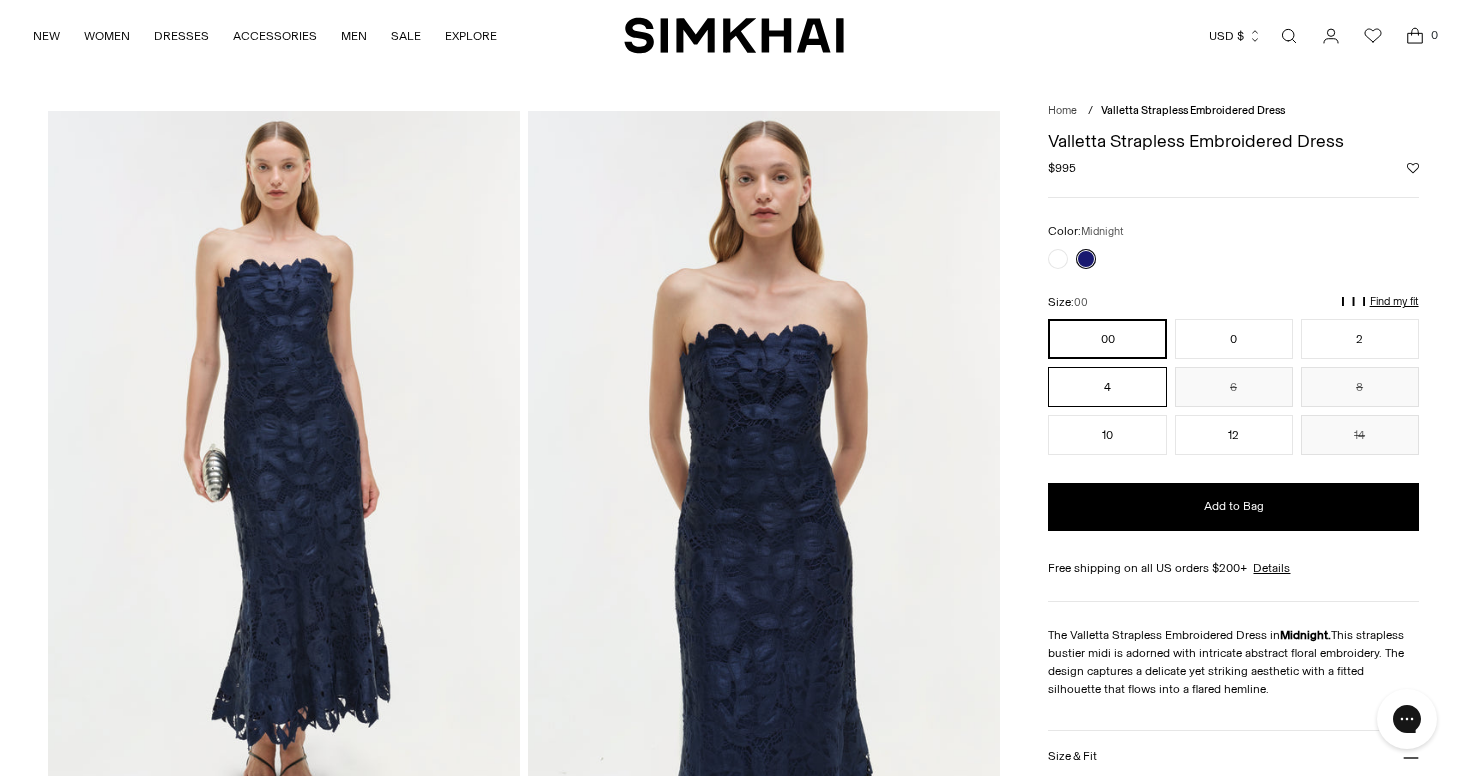 click on "4" at bounding box center (1107, 387) 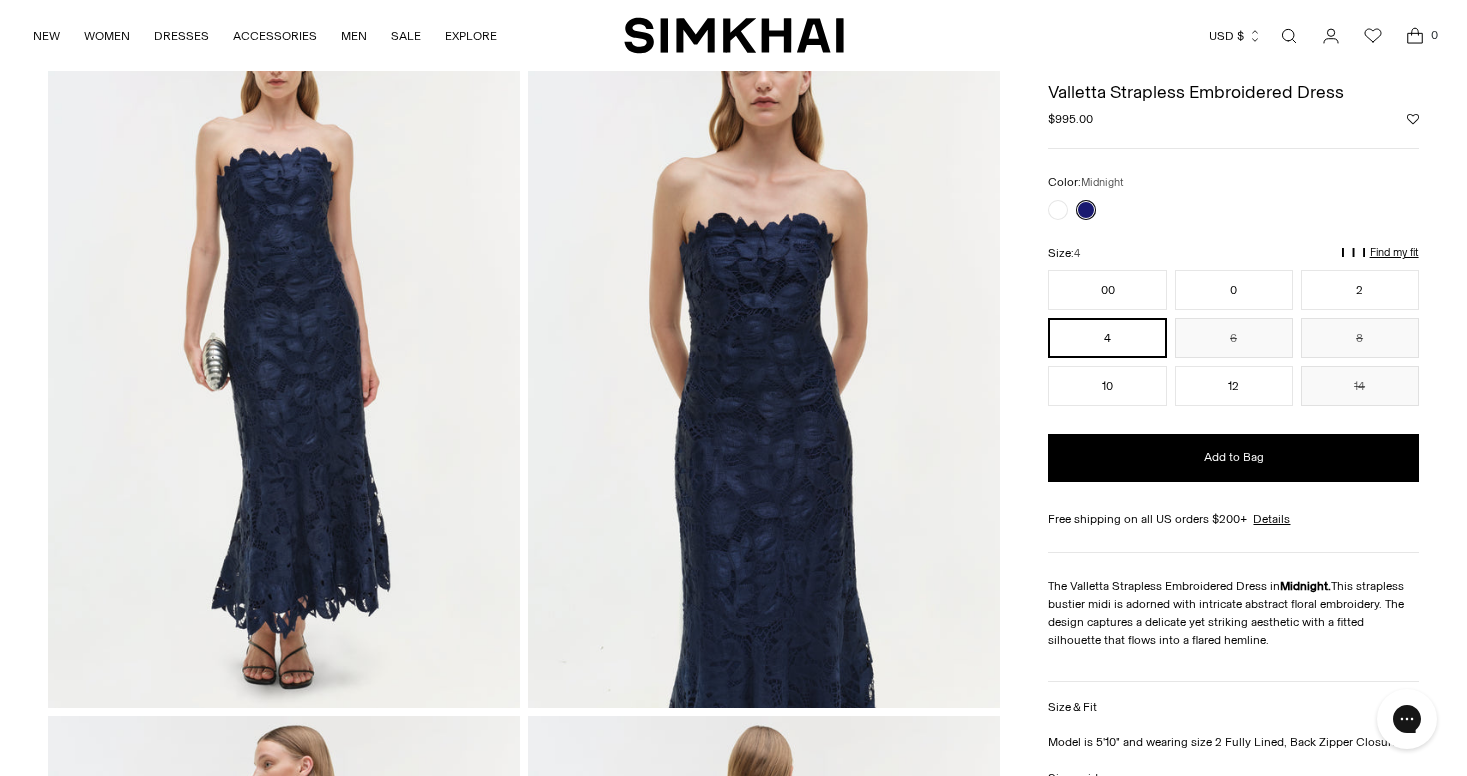 scroll, scrollTop: 93, scrollLeft: 0, axis: vertical 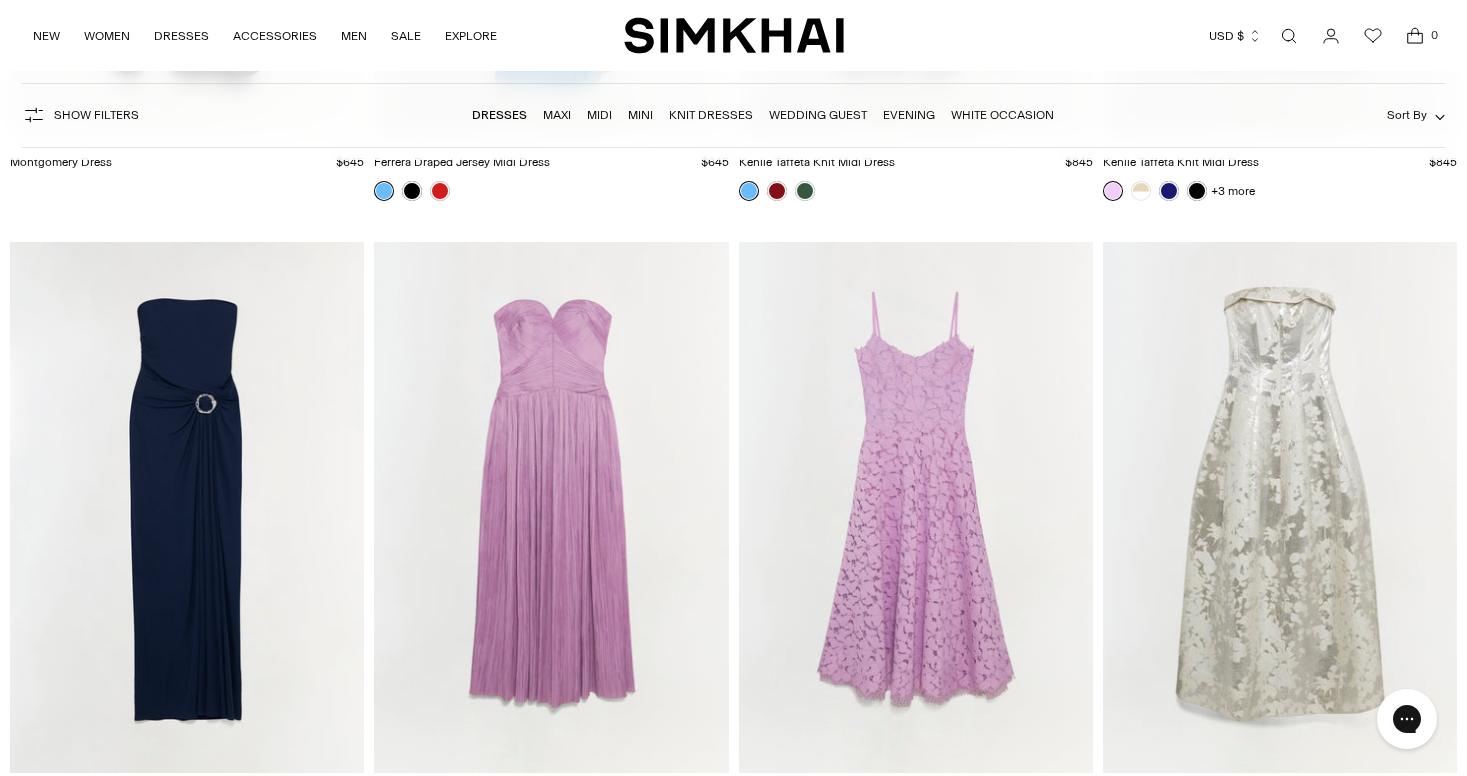 click at bounding box center (0, 0) 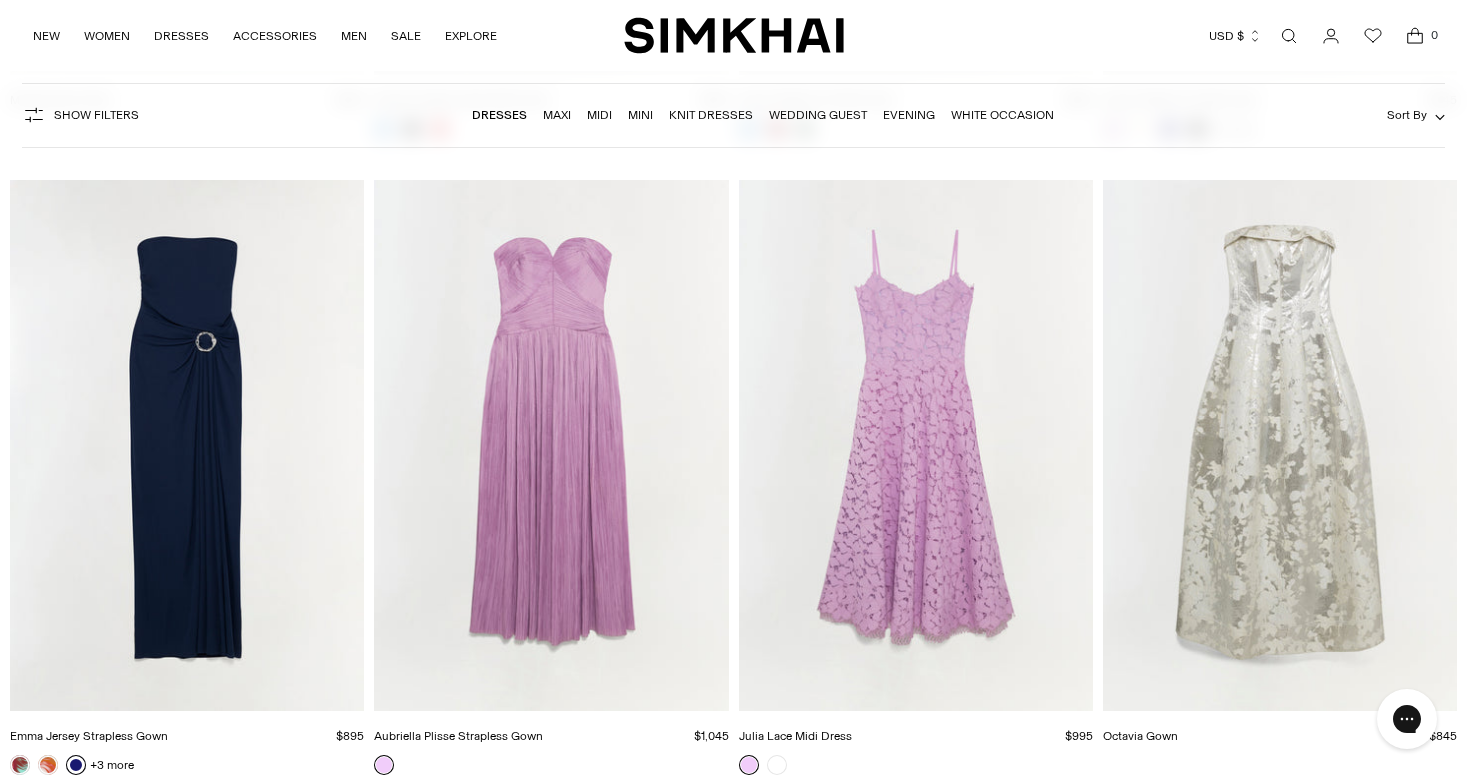 scroll, scrollTop: 8978, scrollLeft: 0, axis: vertical 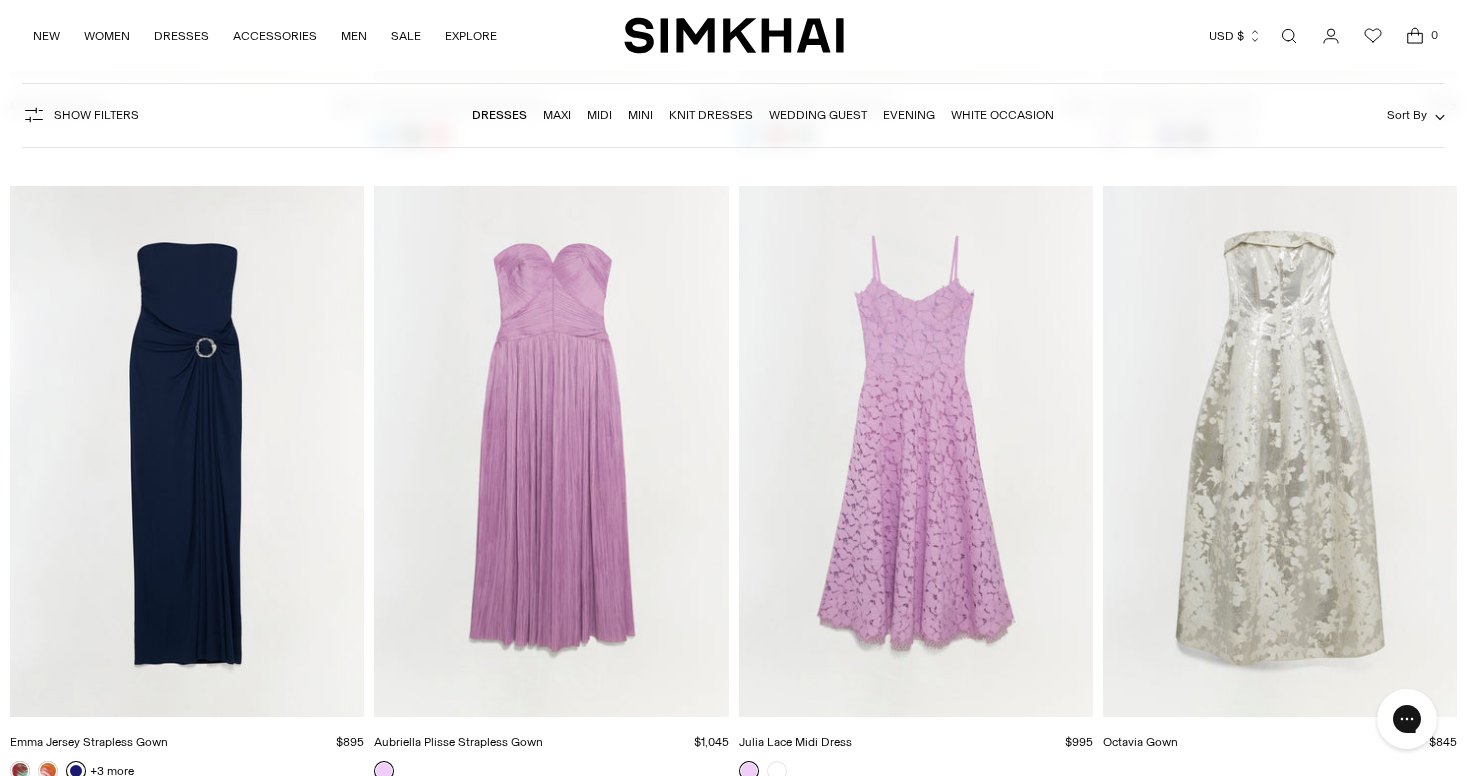 click at bounding box center (0, 0) 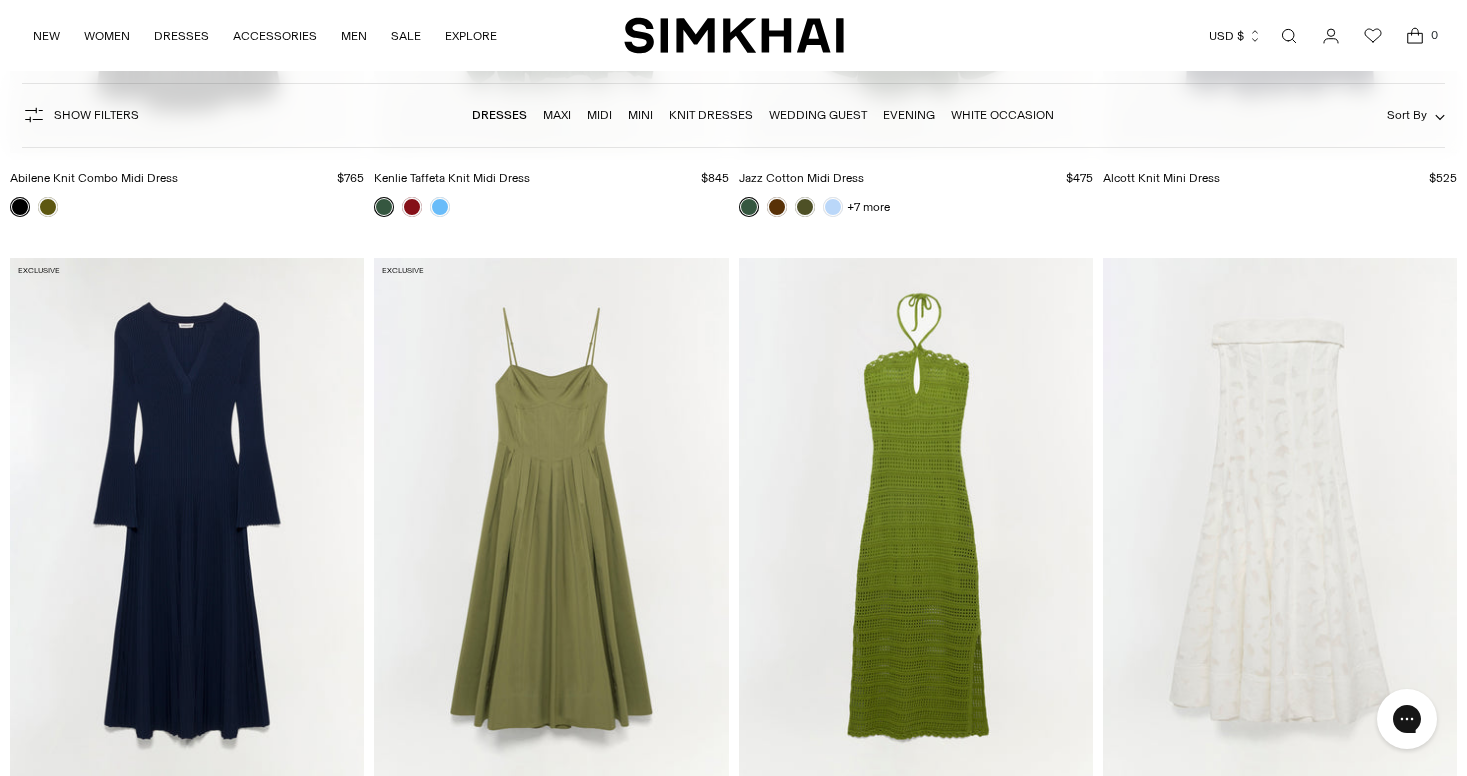 scroll, scrollTop: 13430, scrollLeft: 0, axis: vertical 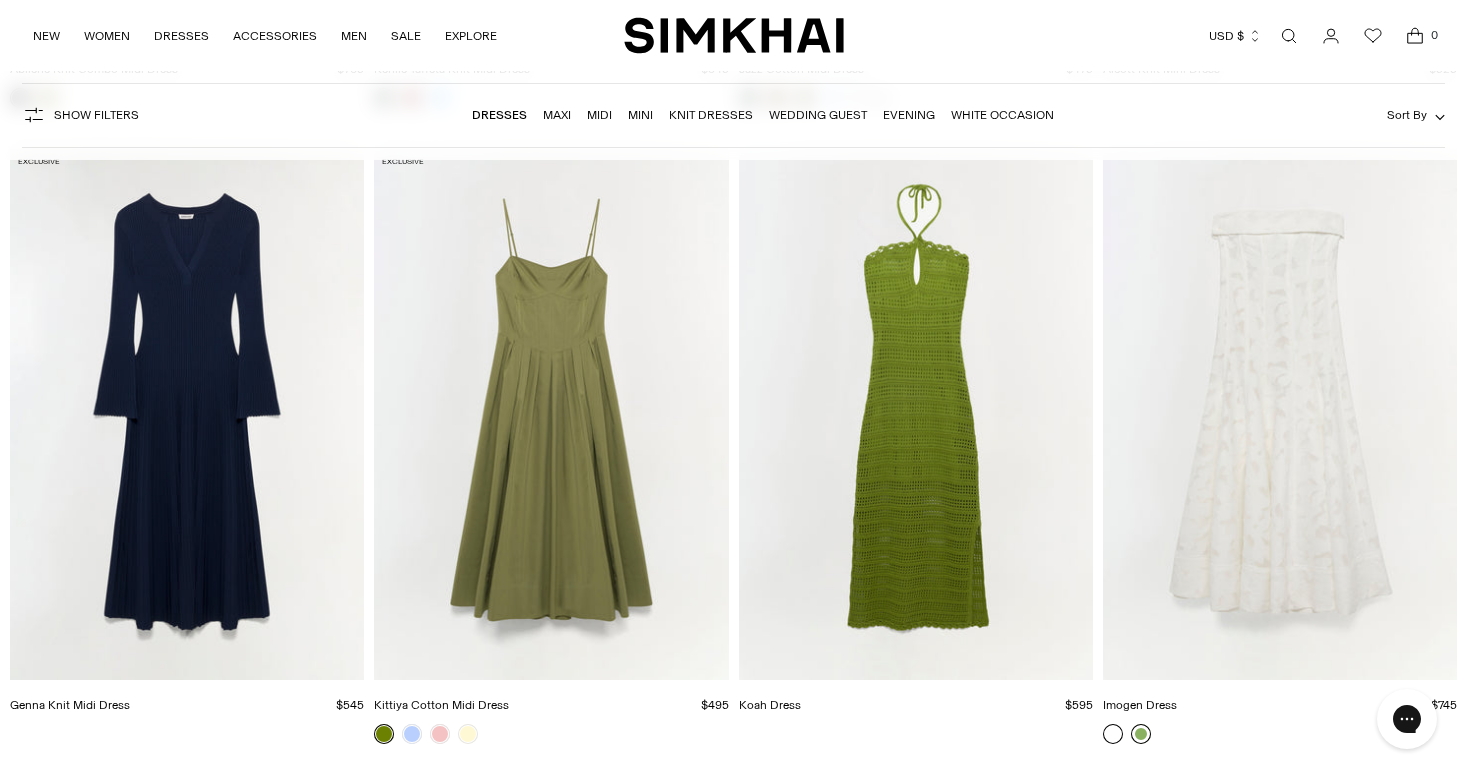 click at bounding box center [1141, 734] 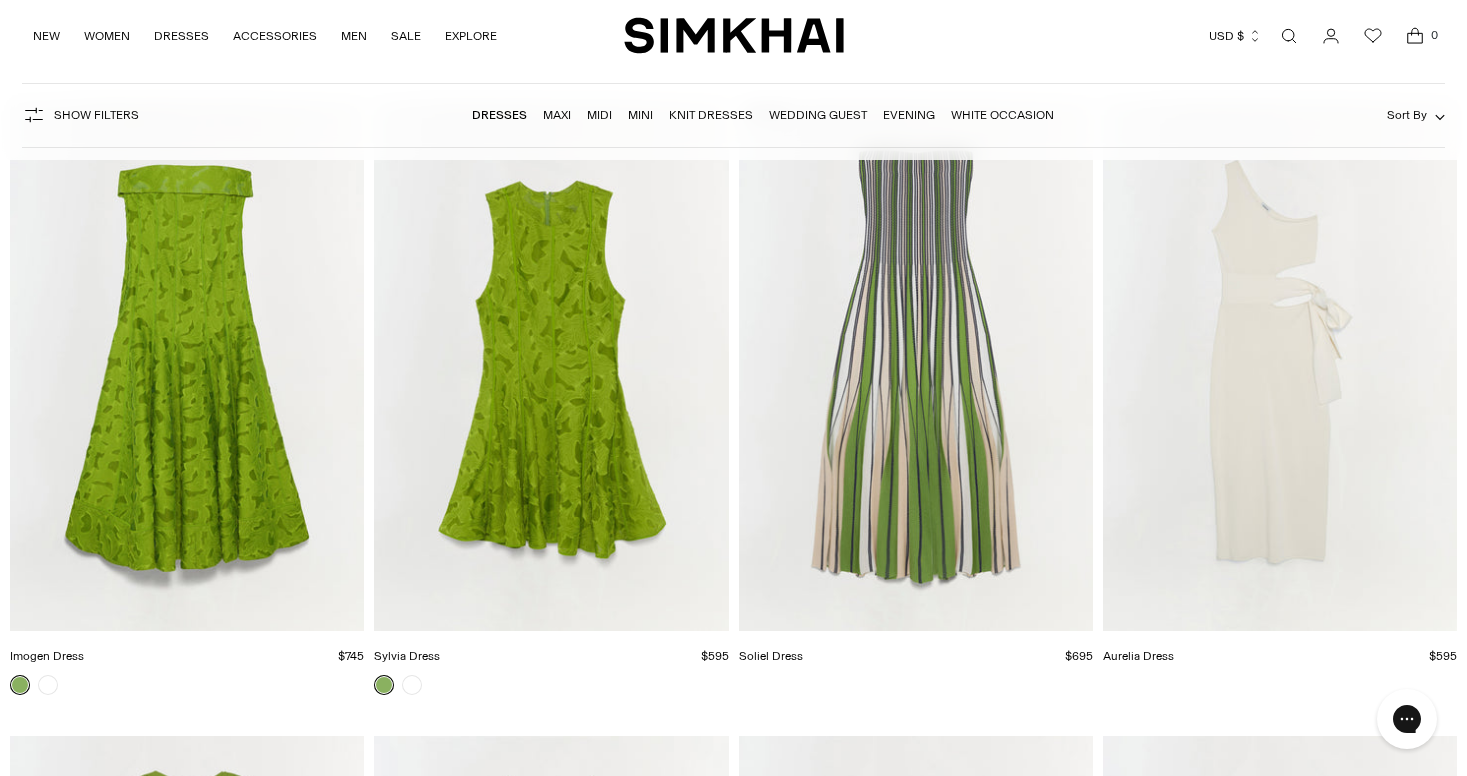 scroll, scrollTop: 14114, scrollLeft: 0, axis: vertical 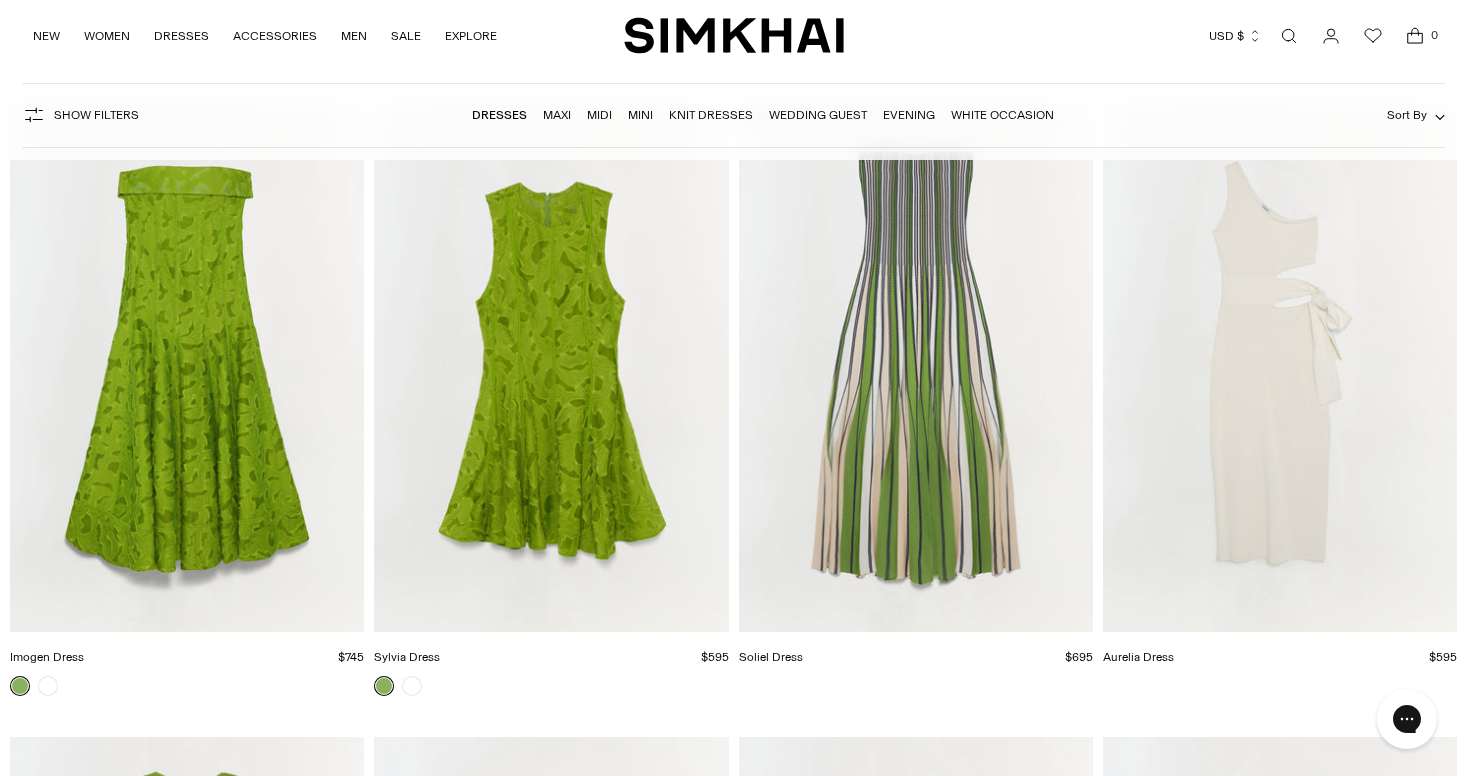 click at bounding box center [0, 0] 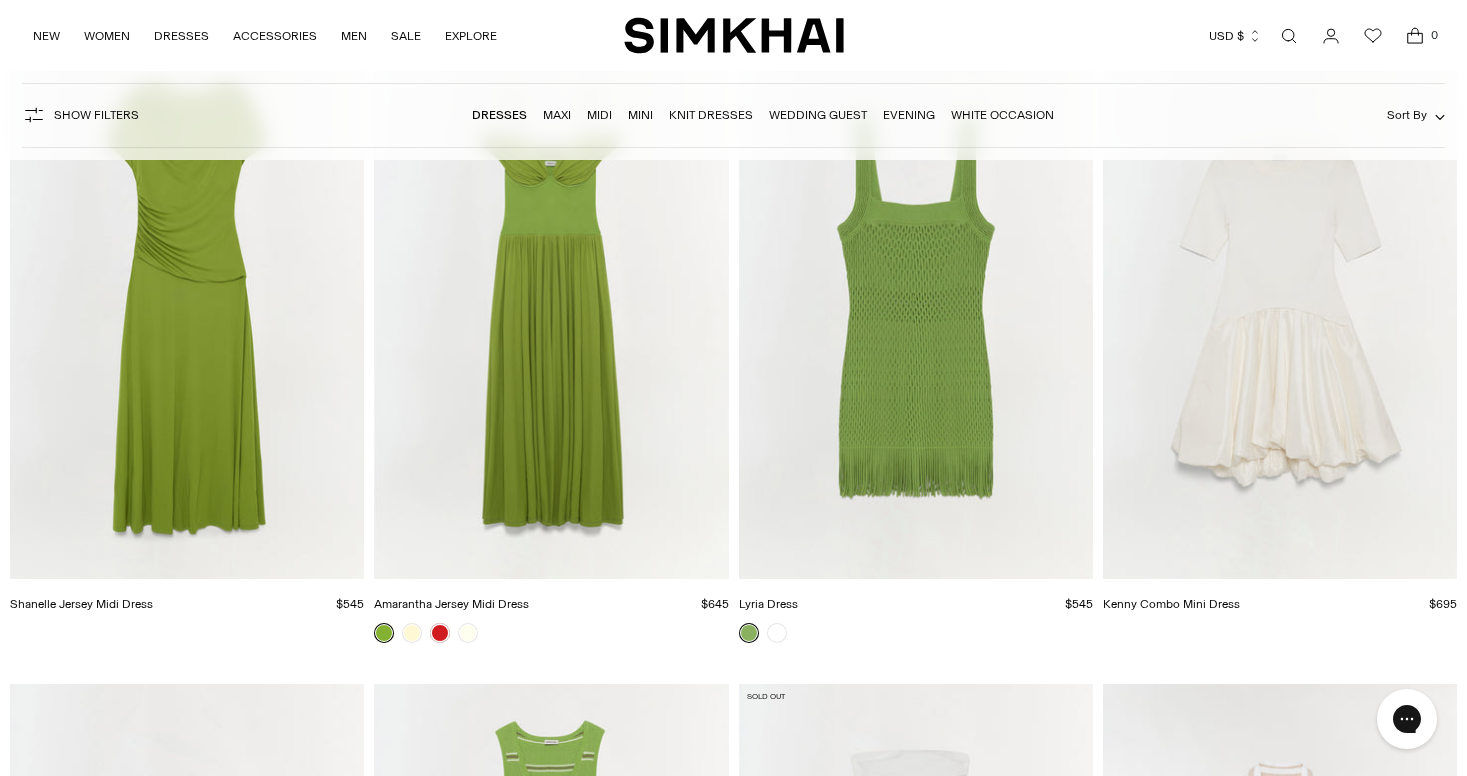 scroll, scrollTop: 14802, scrollLeft: 0, axis: vertical 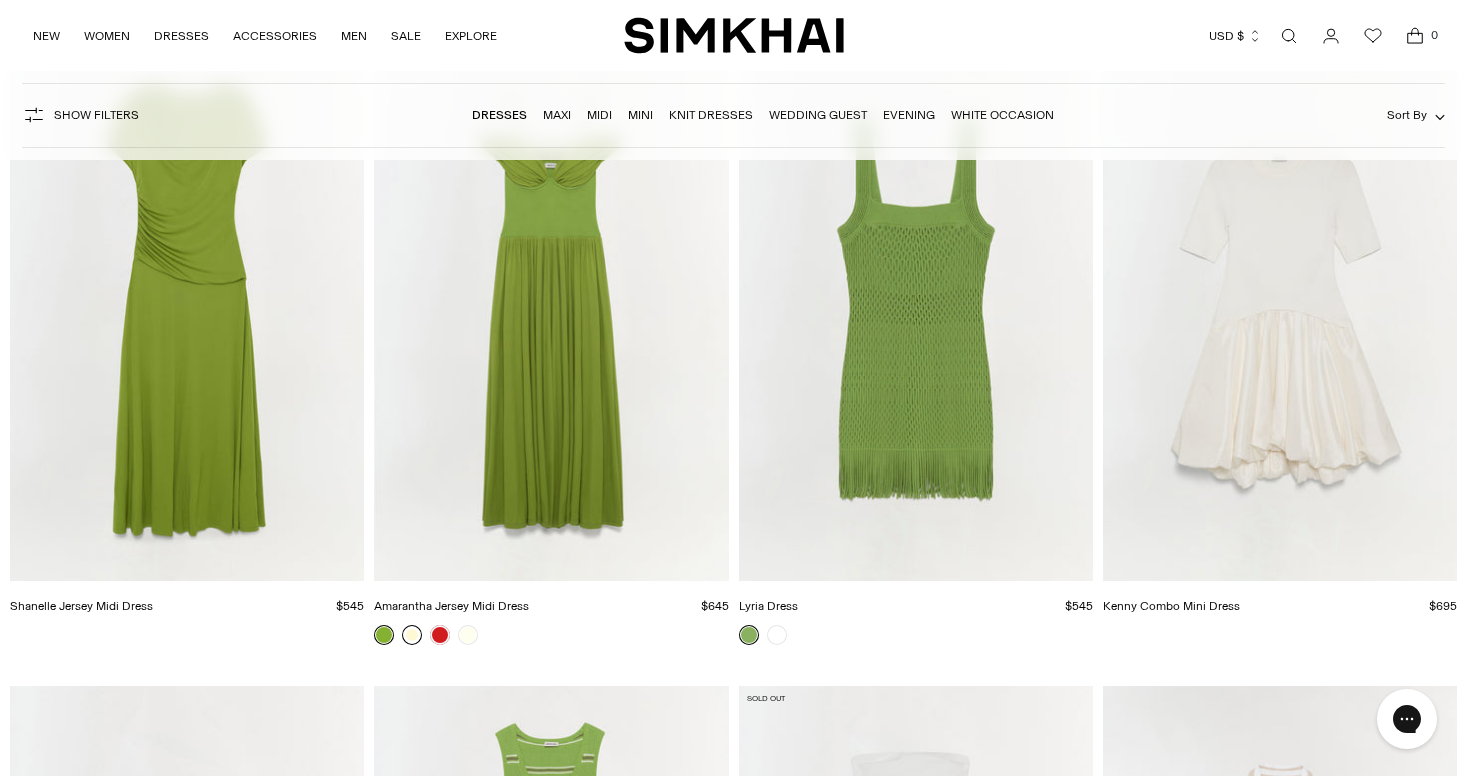 click at bounding box center (412, 635) 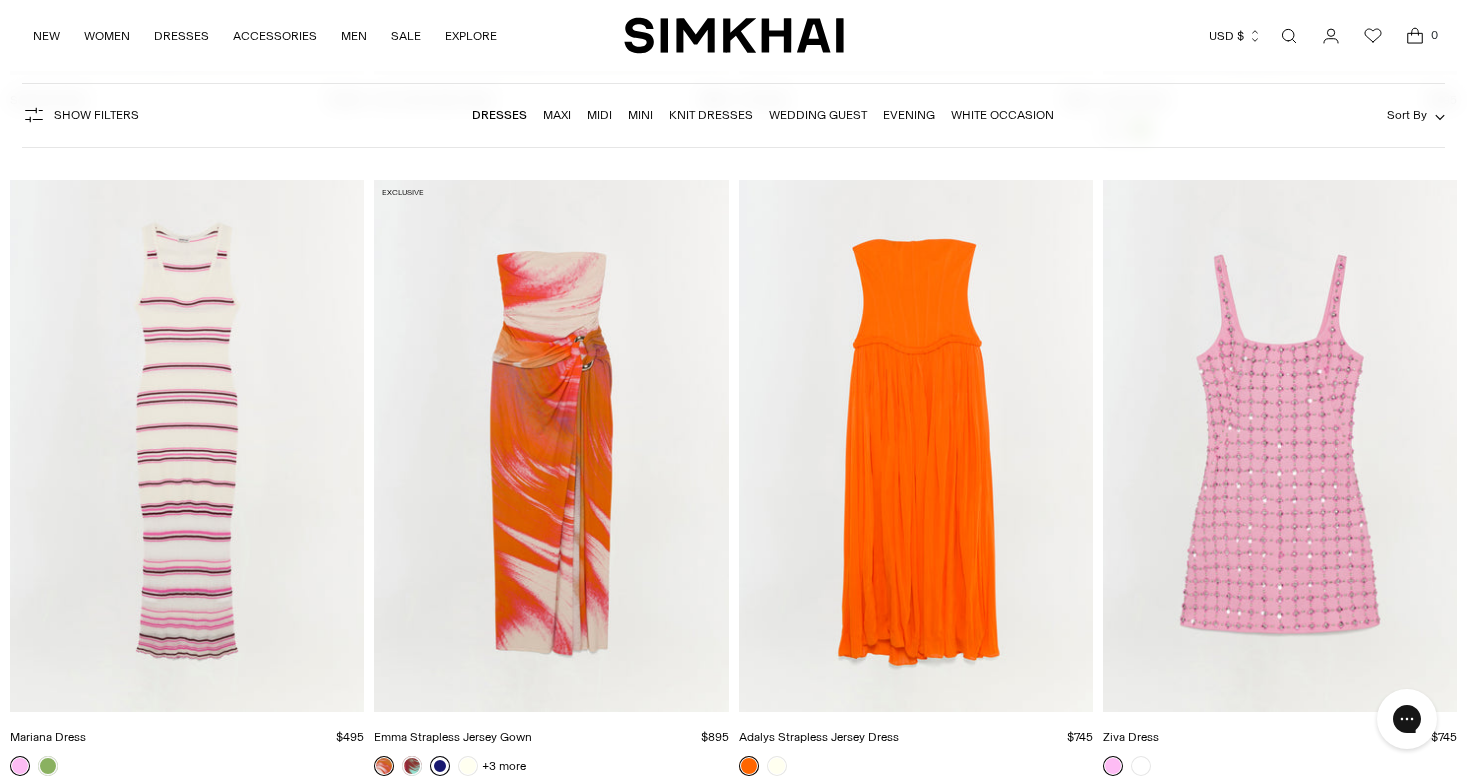 scroll, scrollTop: 17863, scrollLeft: 0, axis: vertical 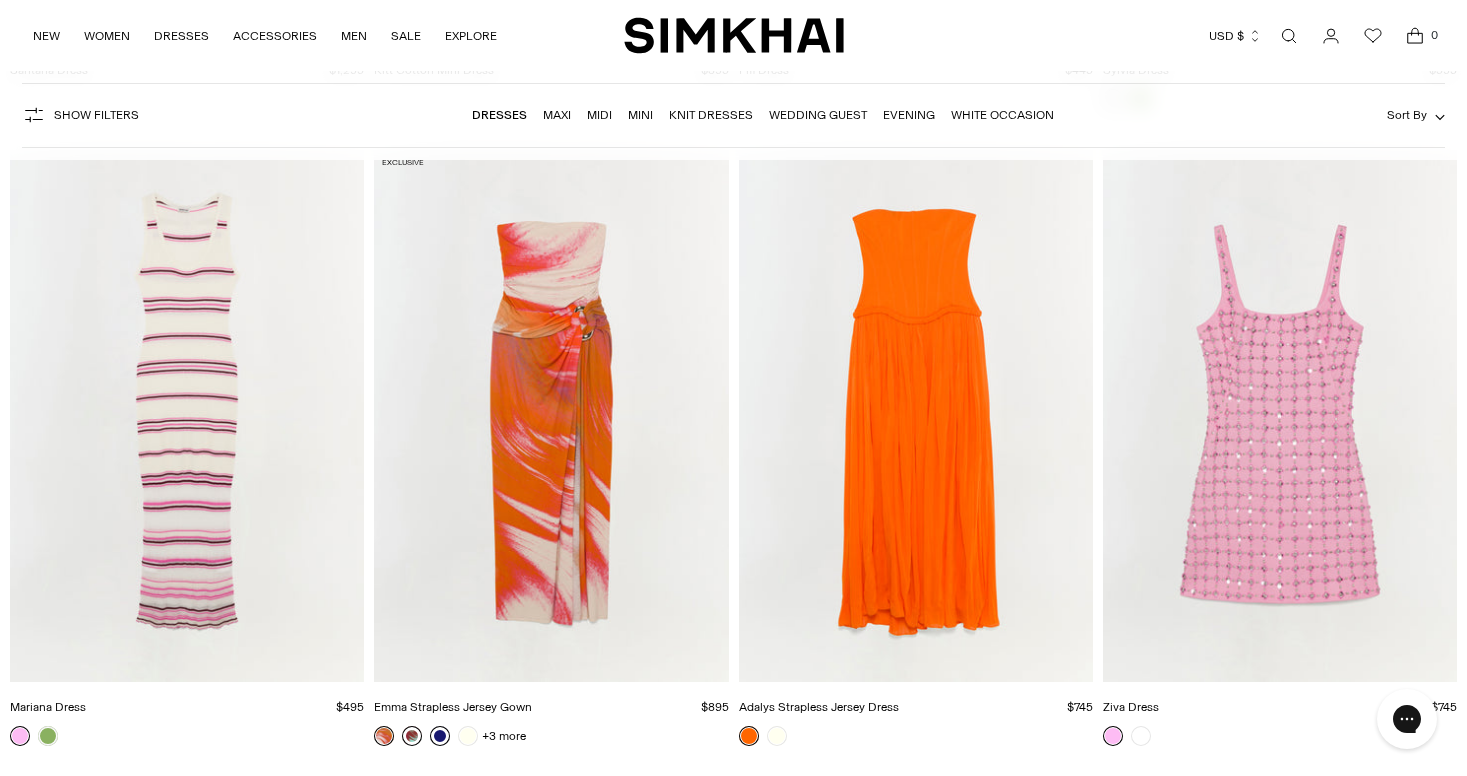 click at bounding box center [412, 736] 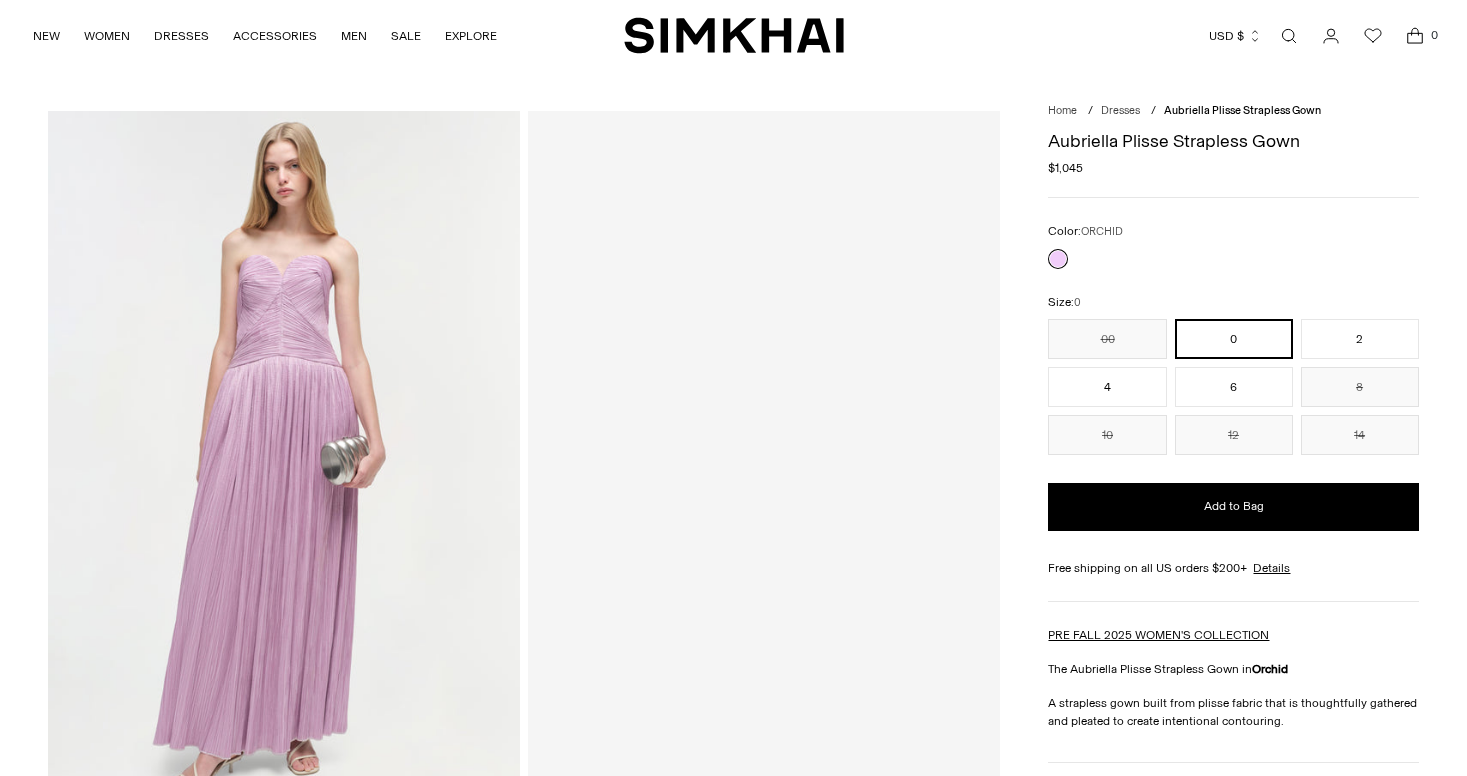scroll, scrollTop: 0, scrollLeft: 0, axis: both 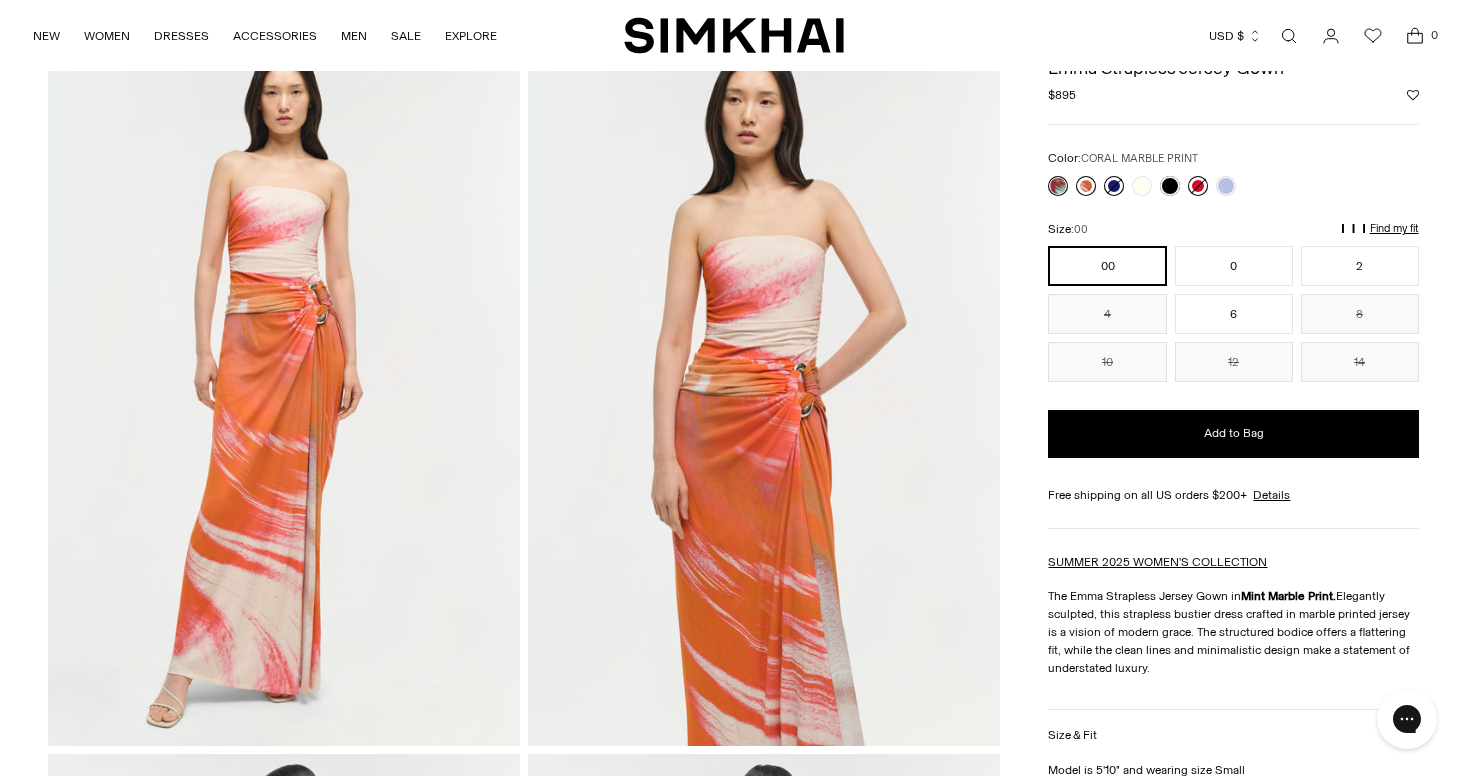 click at bounding box center [1086, 186] 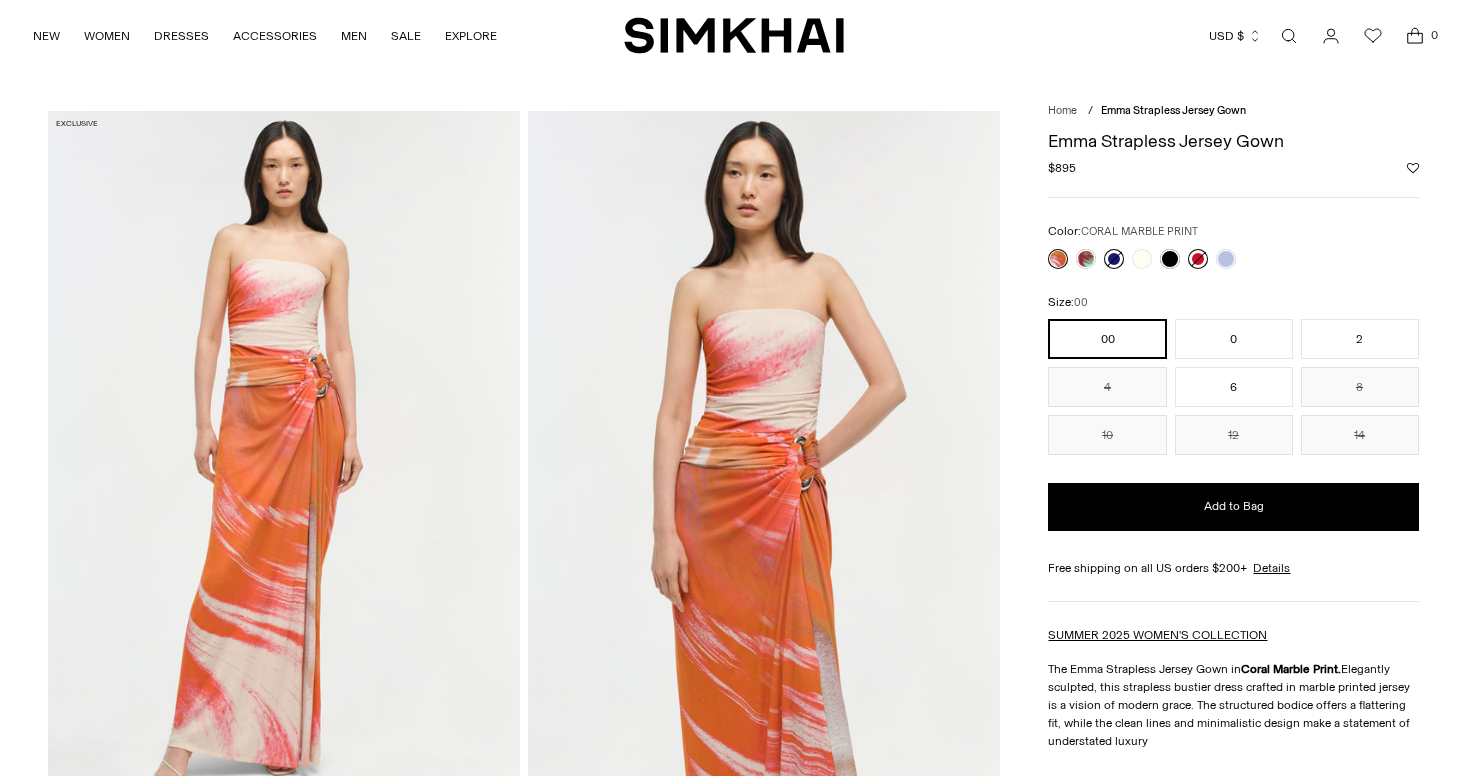 scroll, scrollTop: 534, scrollLeft: 0, axis: vertical 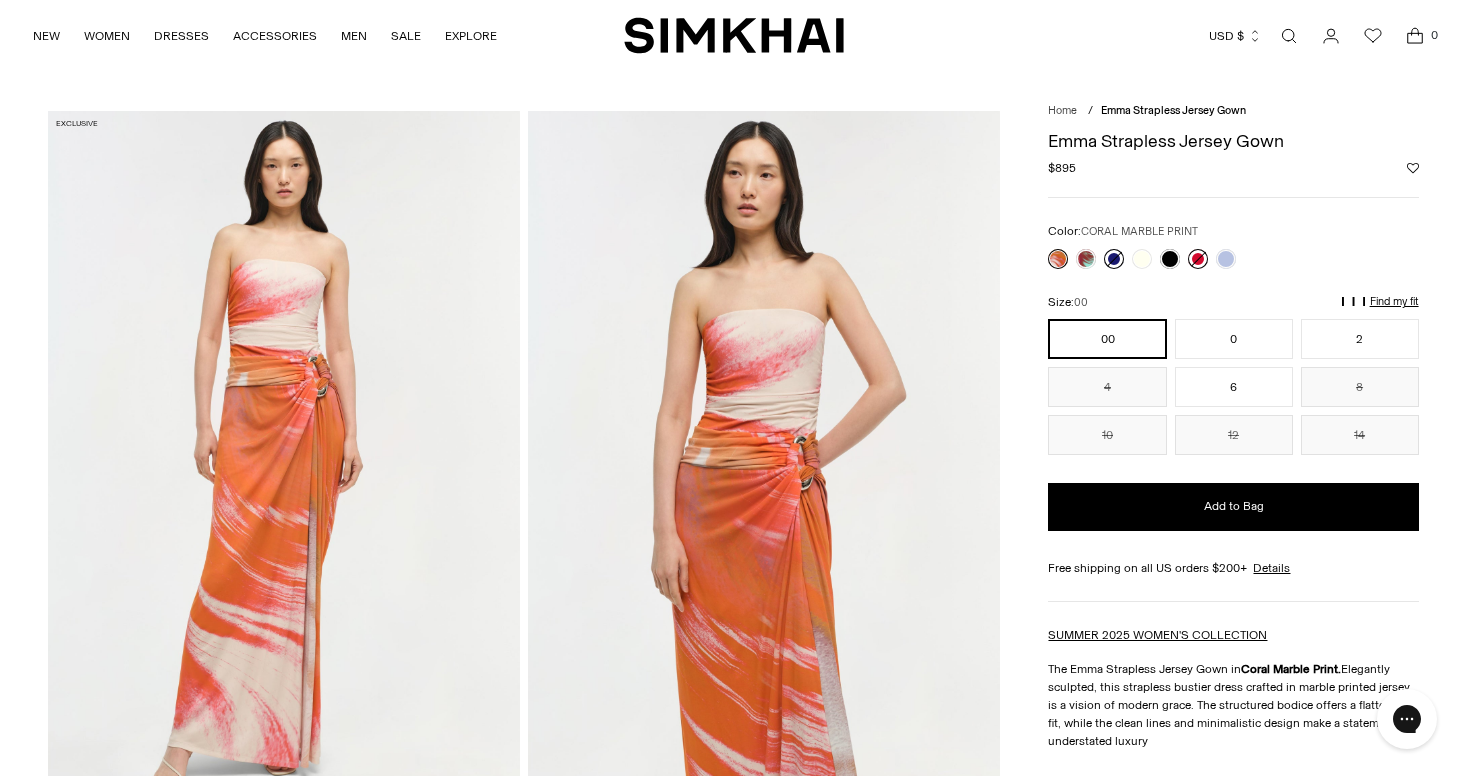 click at bounding box center [1058, 259] 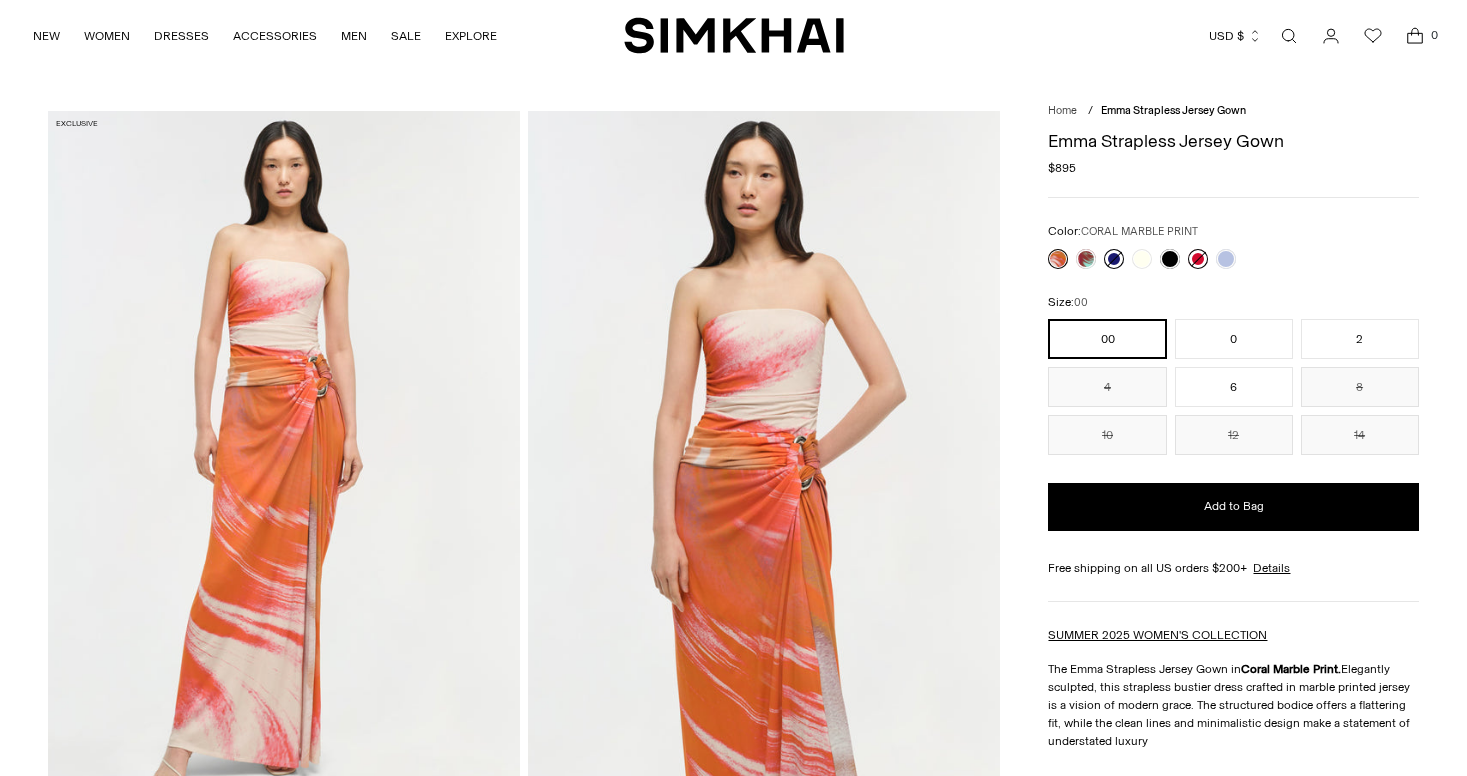 scroll, scrollTop: 0, scrollLeft: 0, axis: both 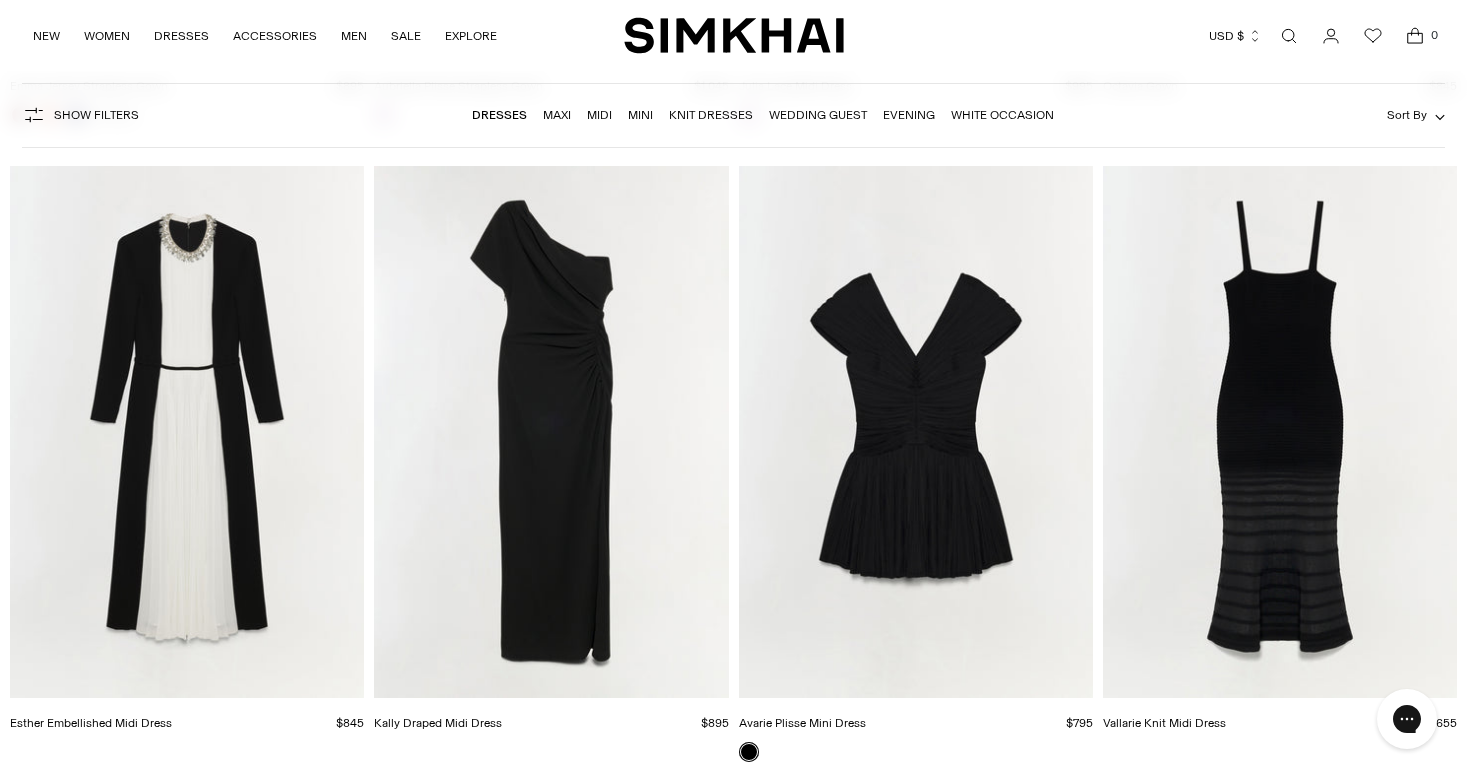 click at bounding box center [0, 0] 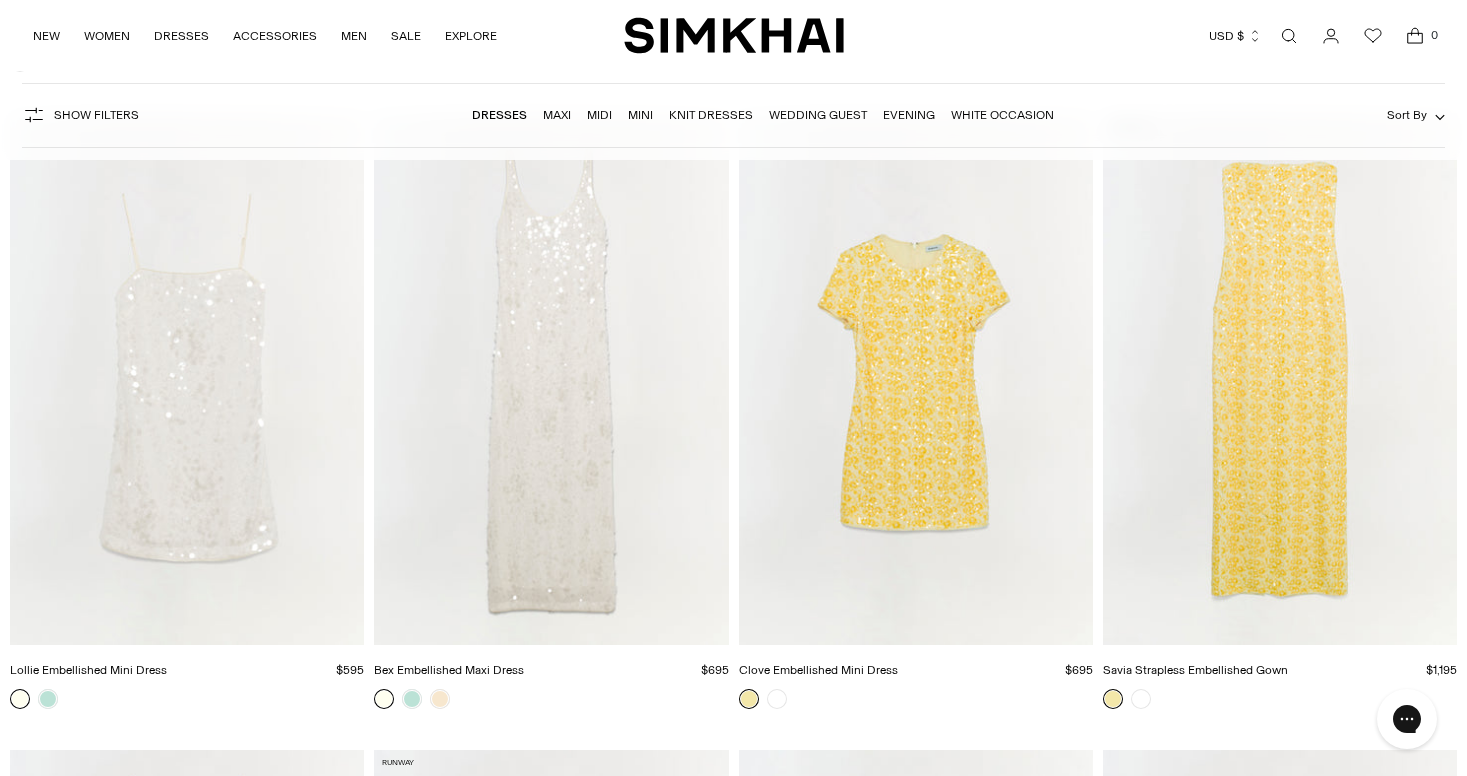 scroll, scrollTop: 22973, scrollLeft: 0, axis: vertical 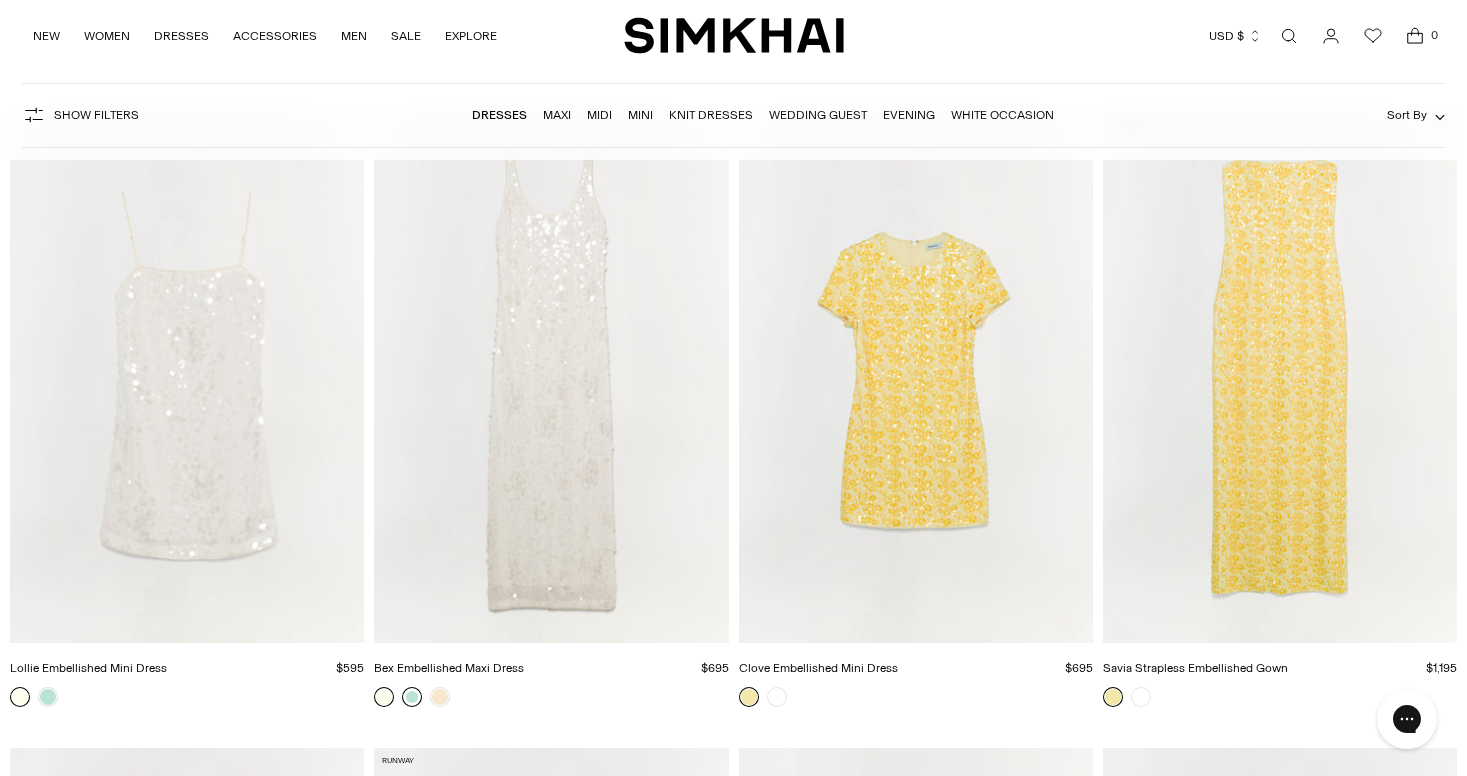 click at bounding box center (412, 697) 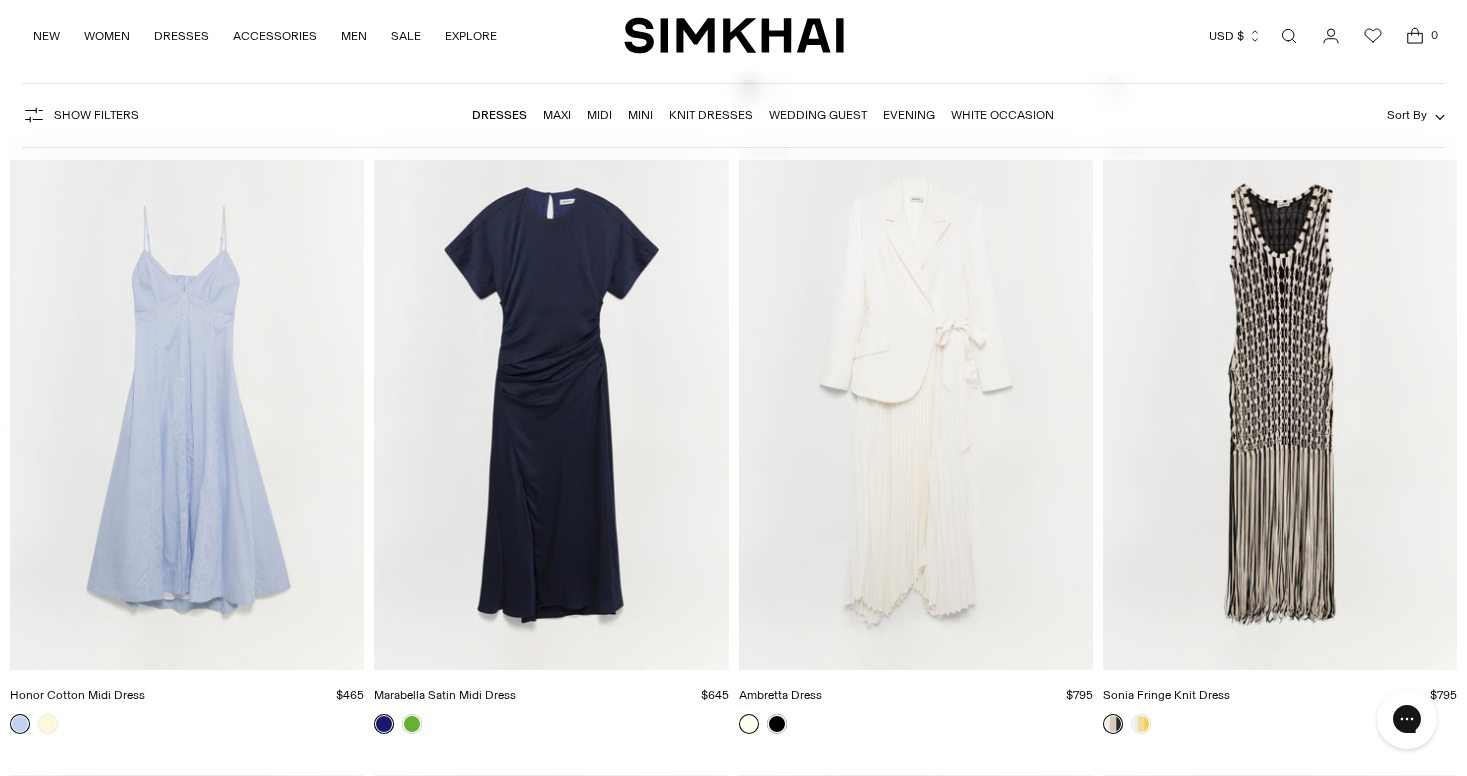 scroll, scrollTop: 26770, scrollLeft: 0, axis: vertical 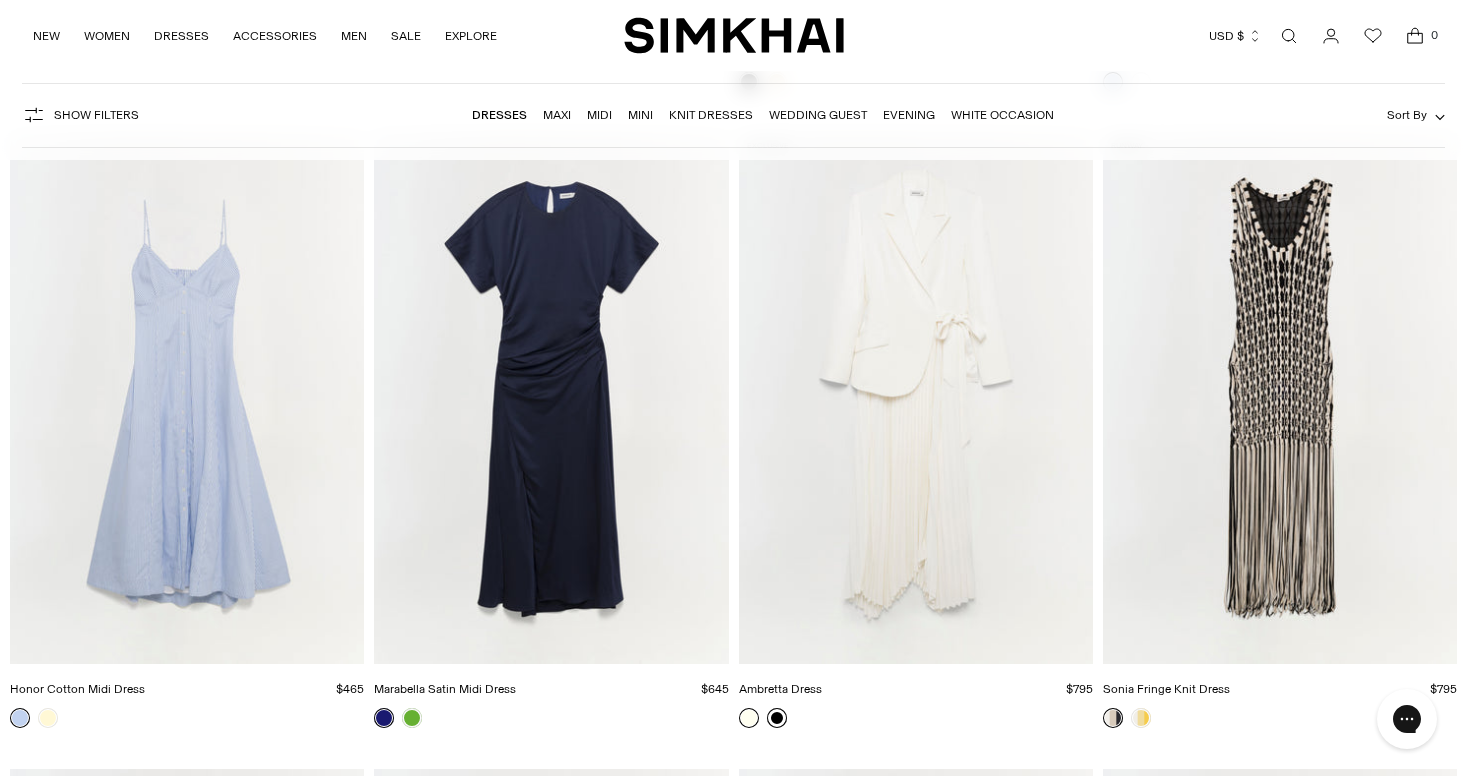 click at bounding box center (777, 718) 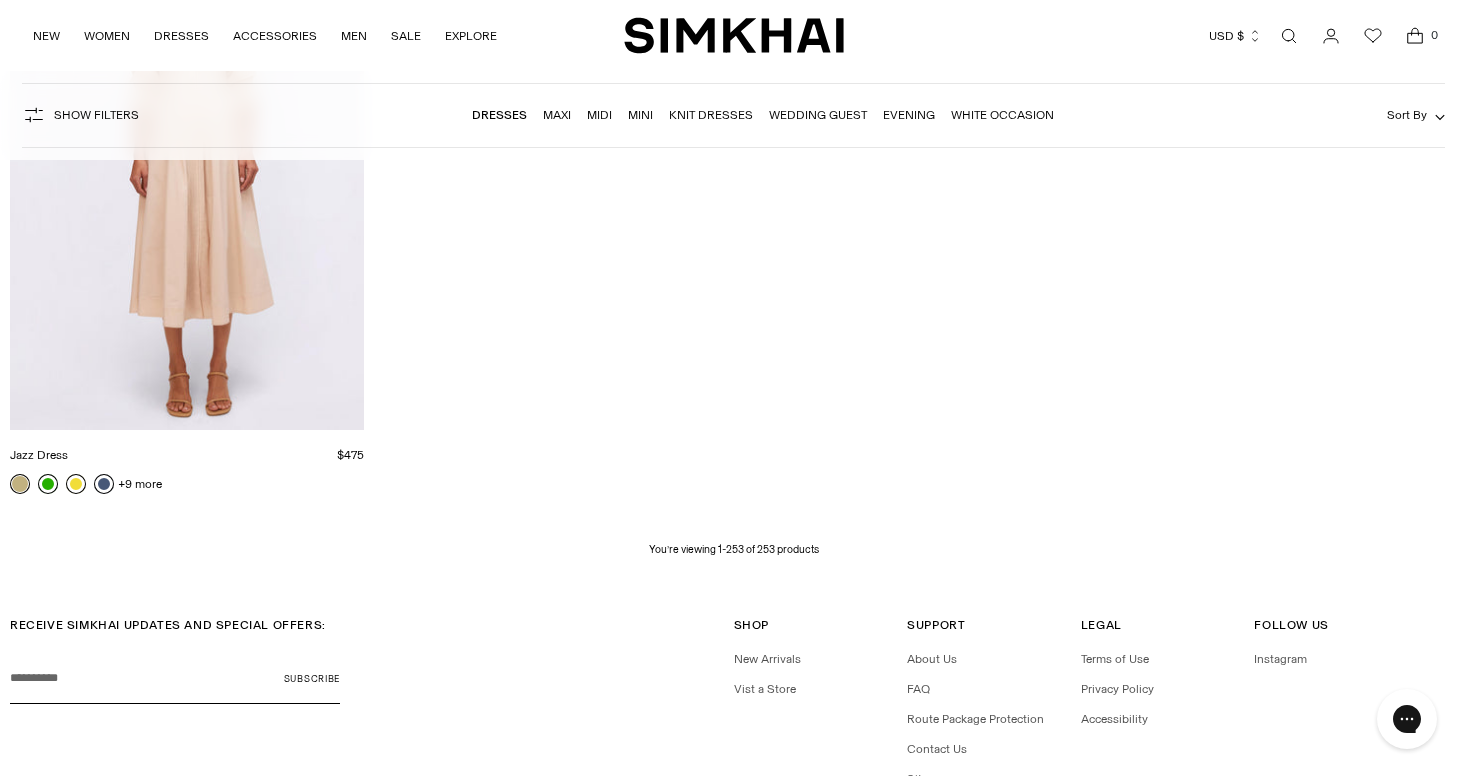 scroll, scrollTop: 40379, scrollLeft: 0, axis: vertical 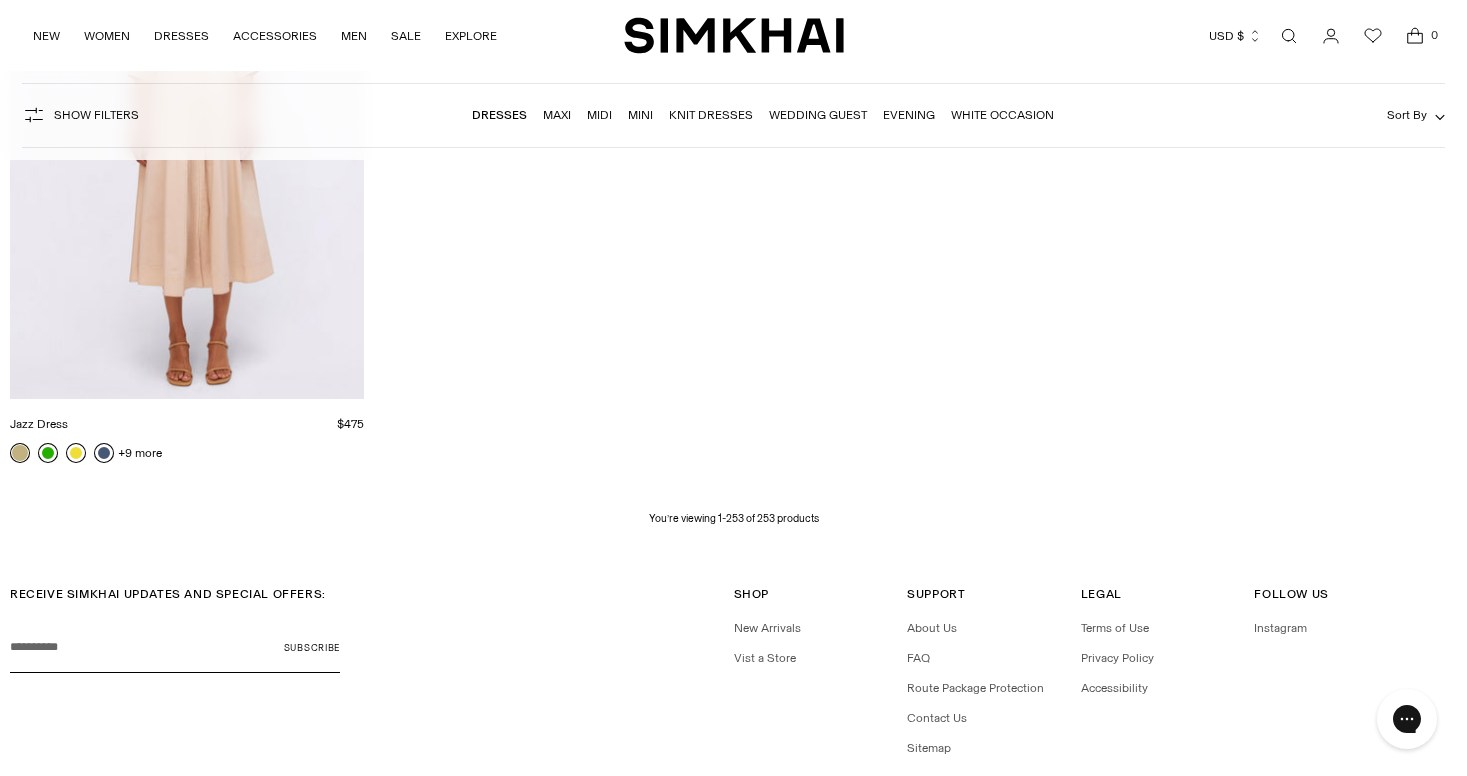 click at bounding box center (104, 453) 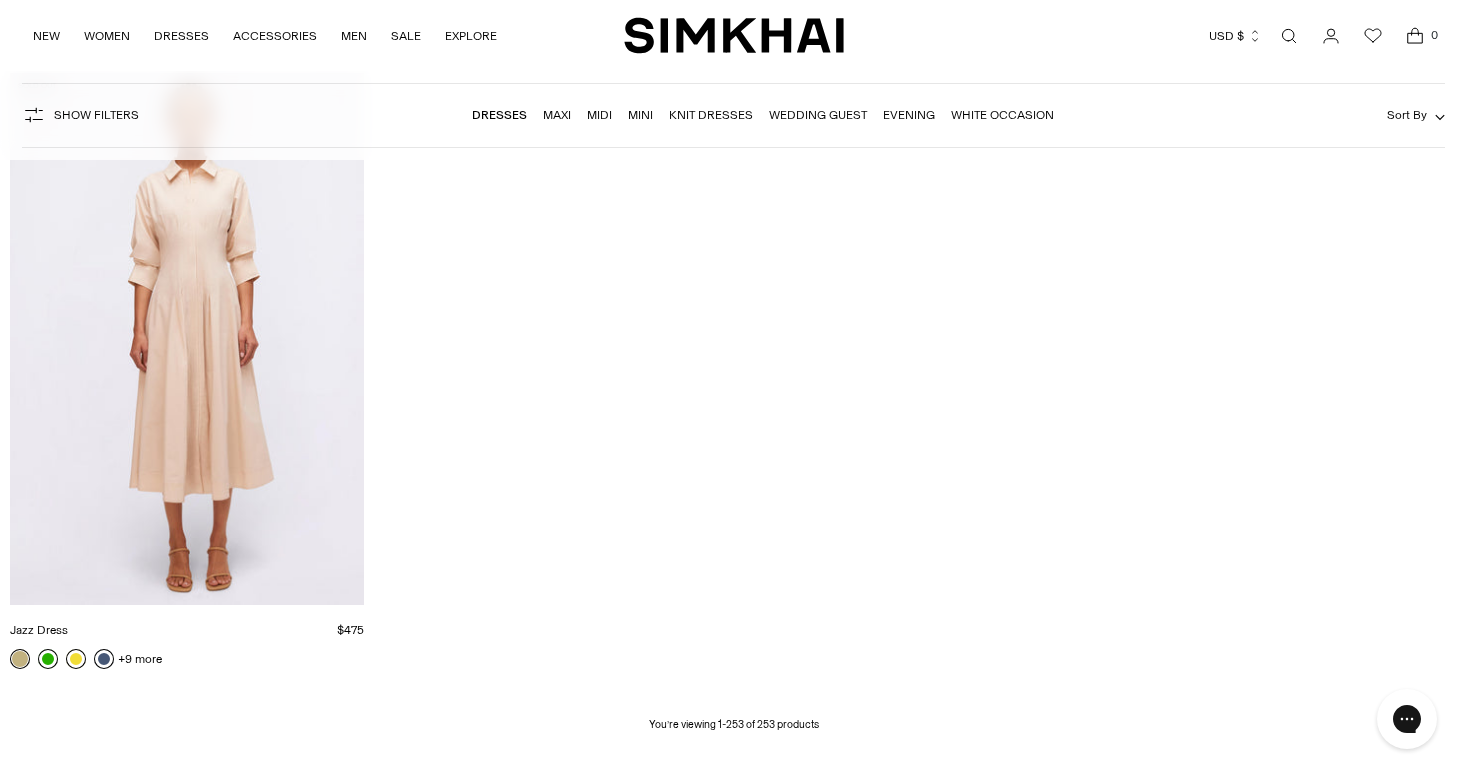 scroll, scrollTop: 40121, scrollLeft: 0, axis: vertical 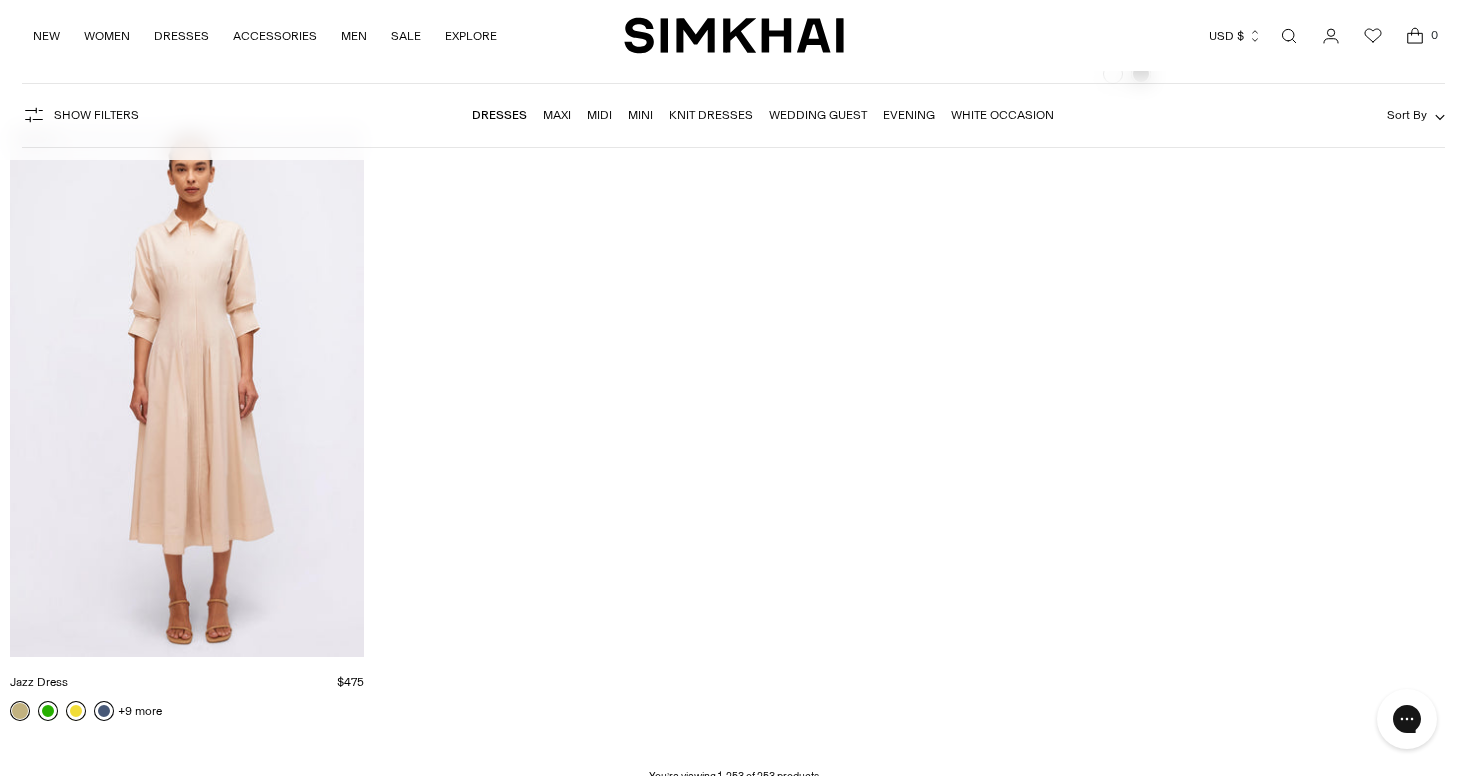 click at bounding box center (0, 0) 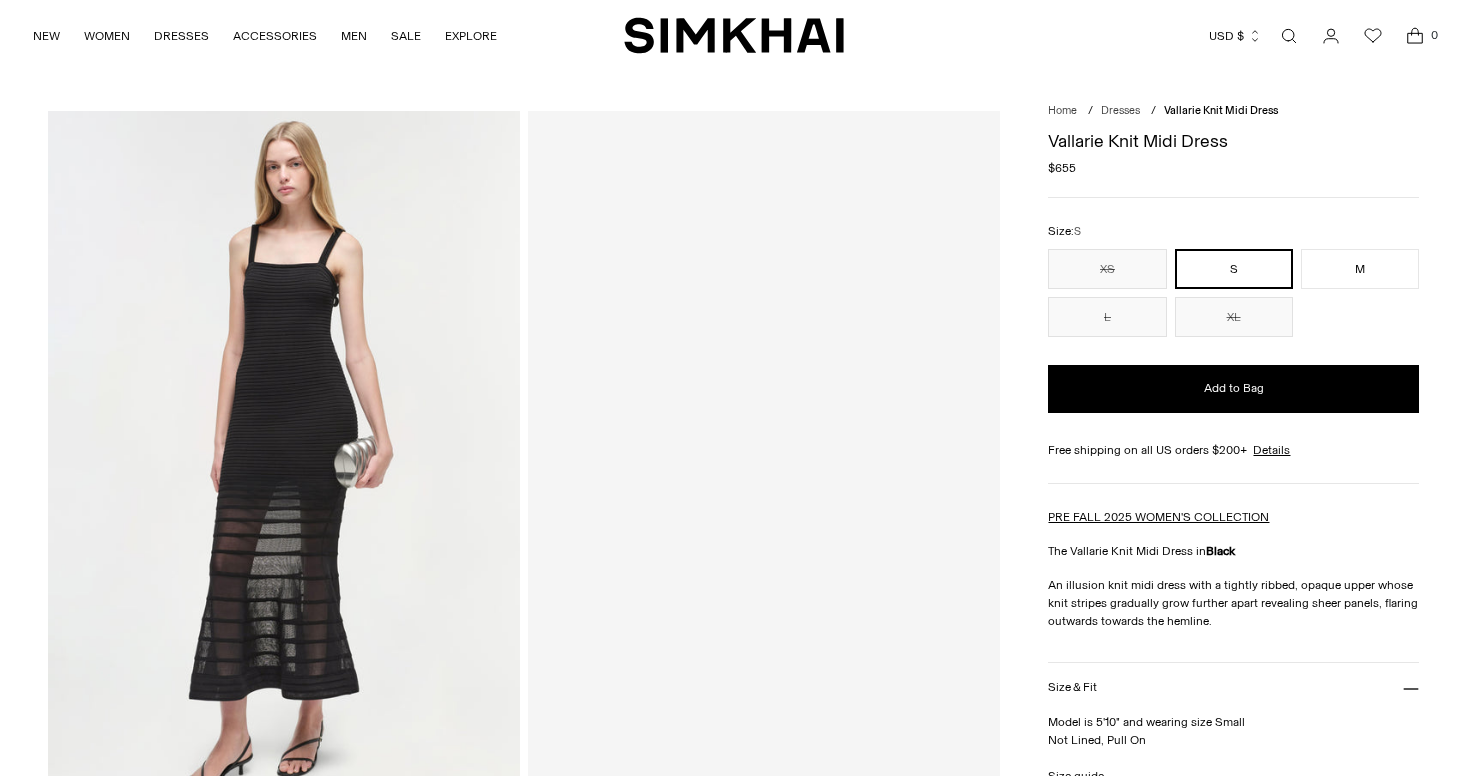 scroll, scrollTop: 0, scrollLeft: 0, axis: both 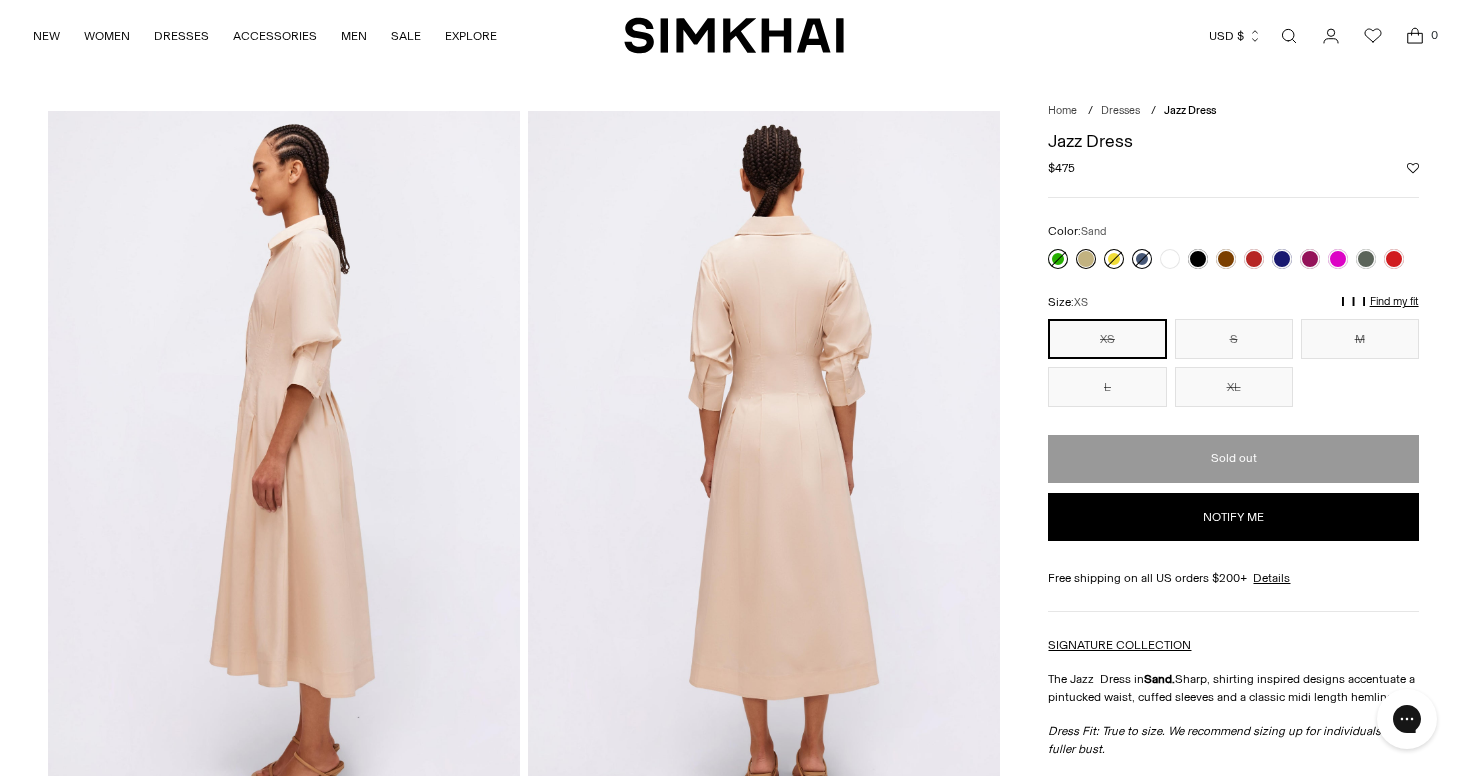 click at bounding box center [1086, 259] 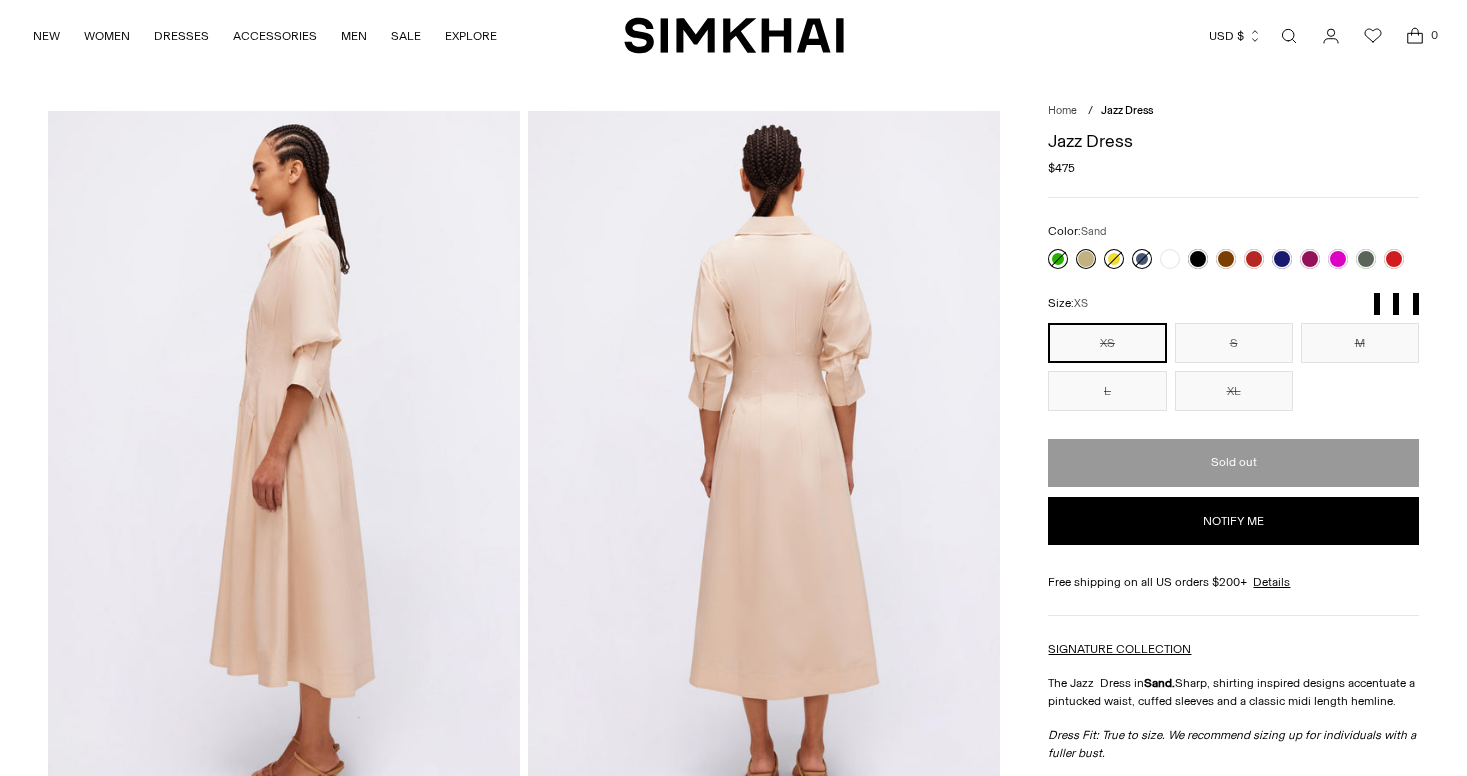 scroll, scrollTop: 0, scrollLeft: 0, axis: both 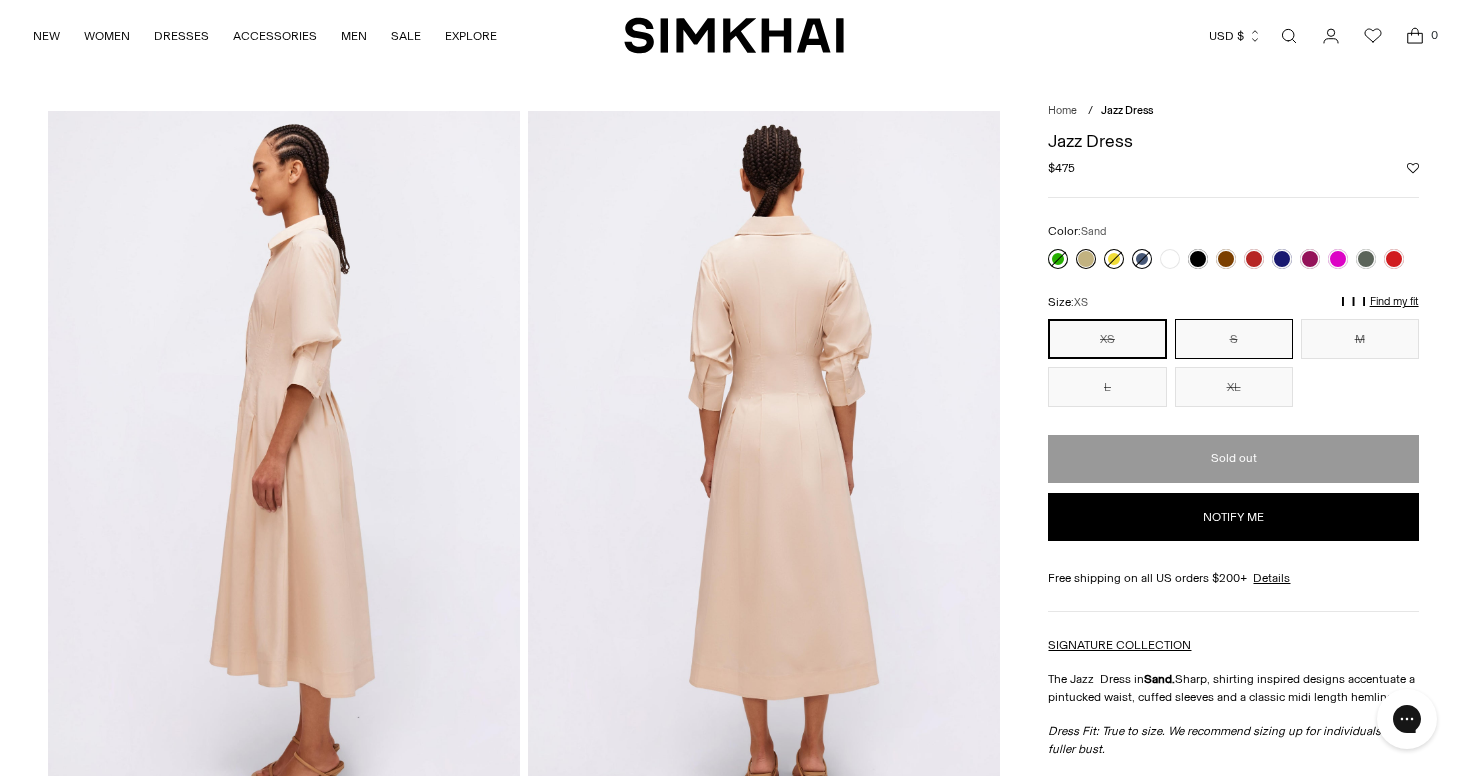 click on "S" at bounding box center [1234, 339] 